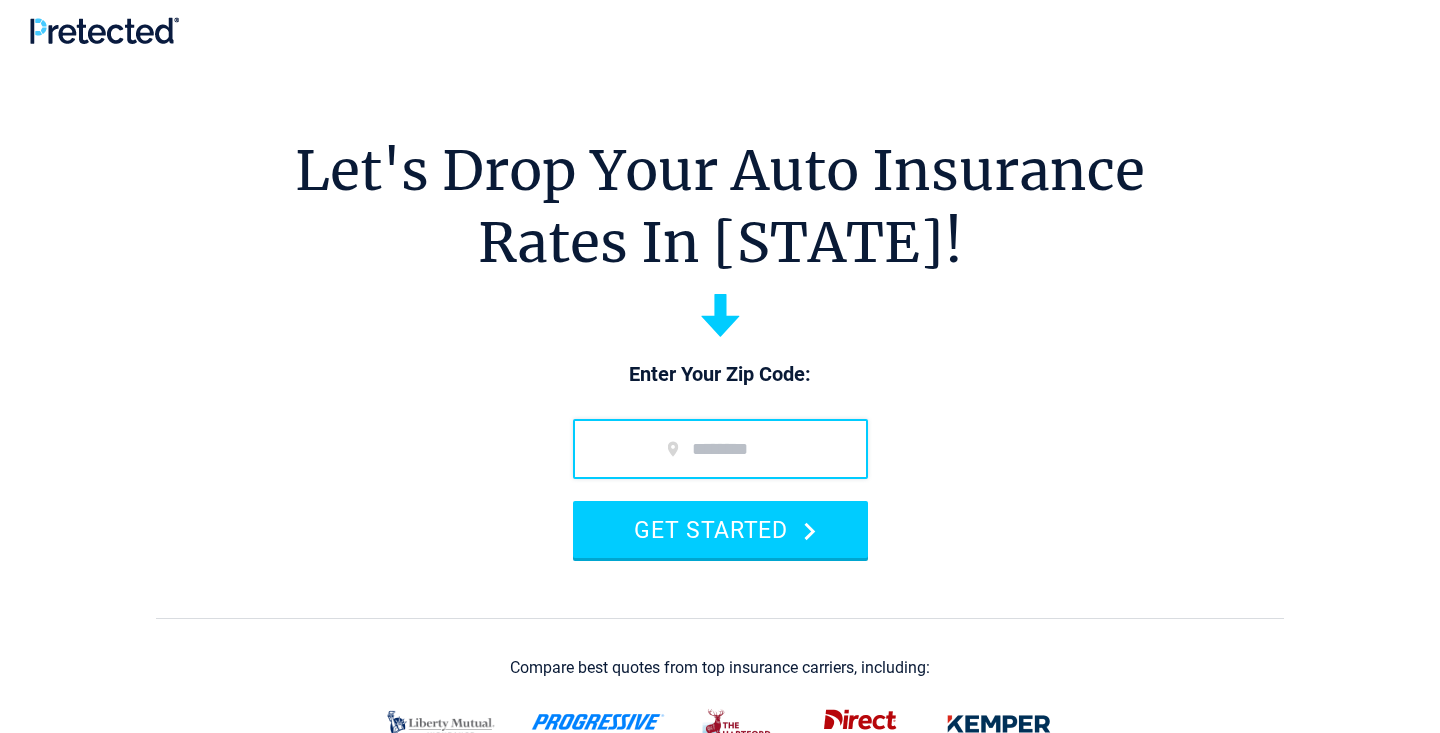 scroll, scrollTop: 0, scrollLeft: 0, axis: both 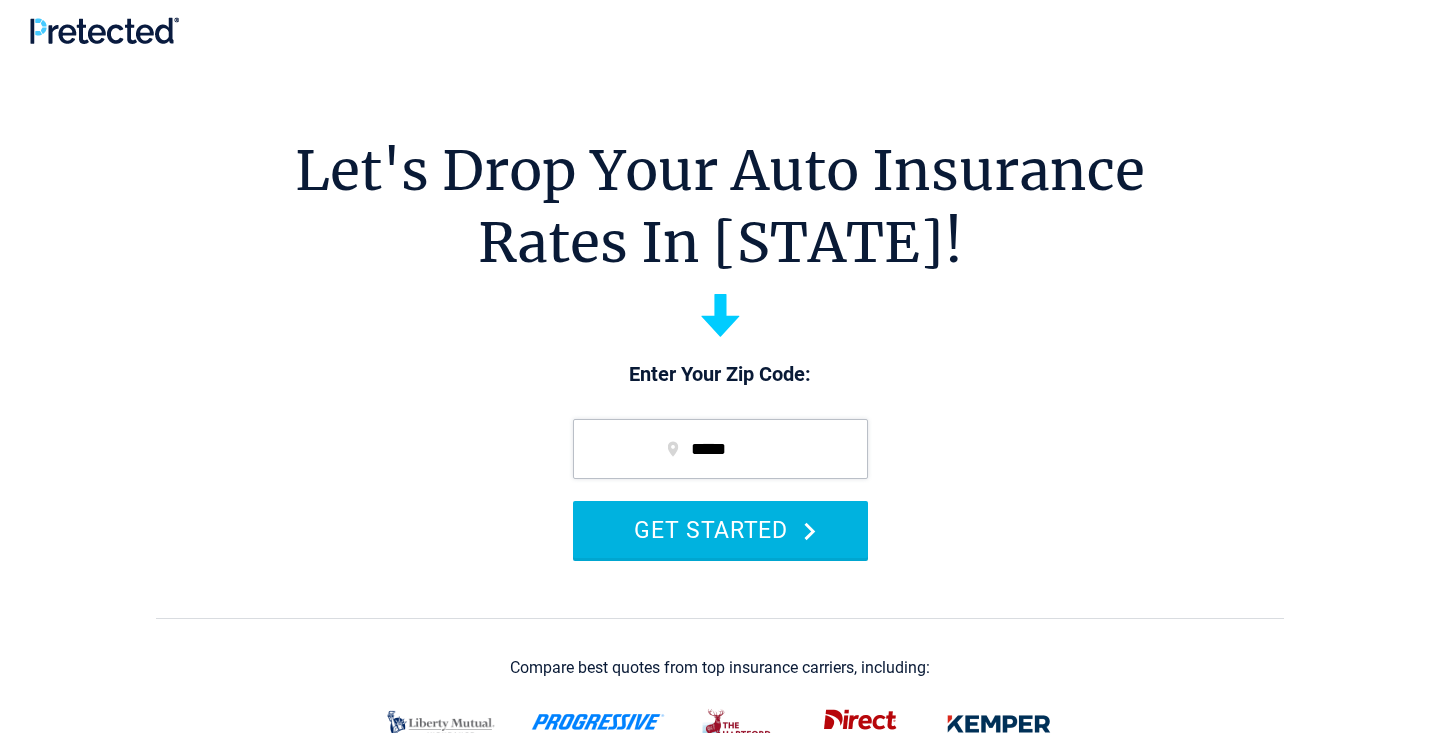 type on "*****" 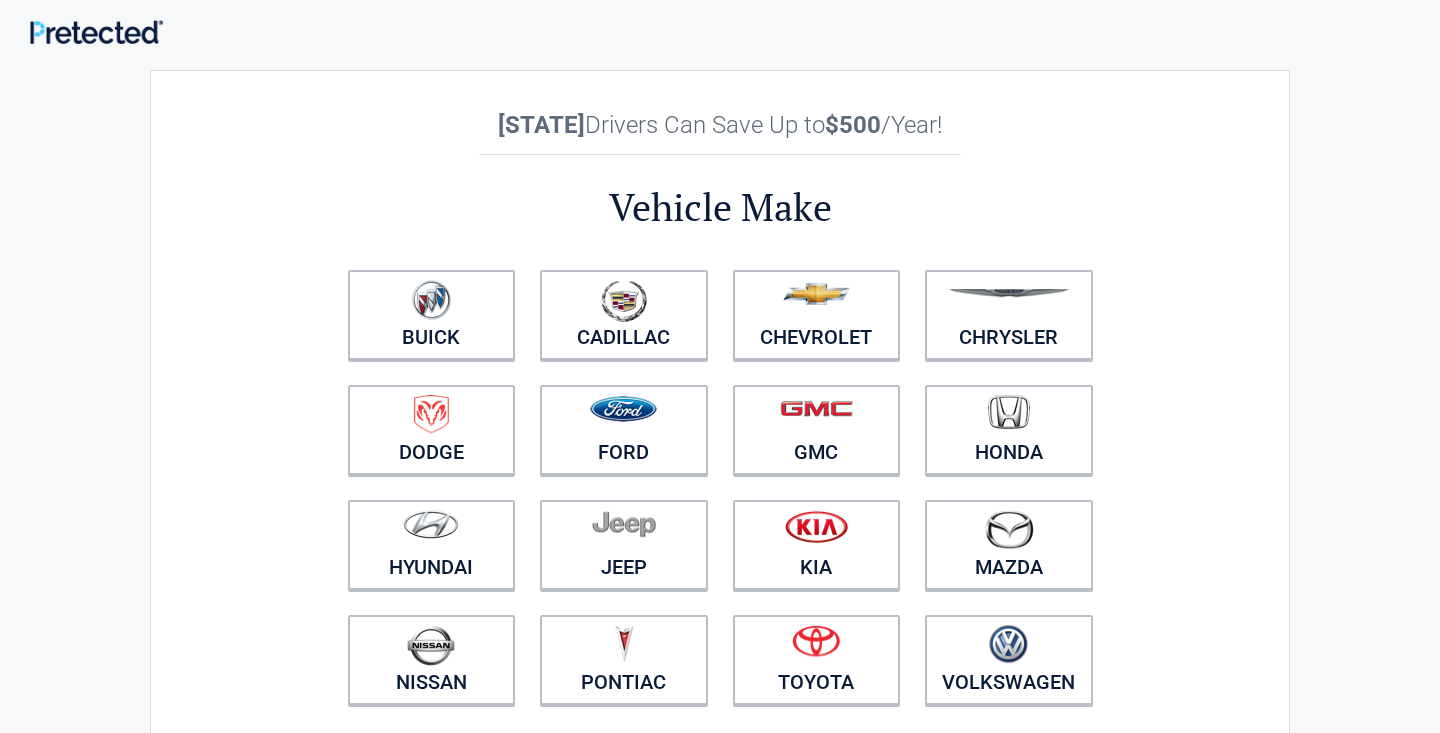 scroll, scrollTop: 0, scrollLeft: 0, axis: both 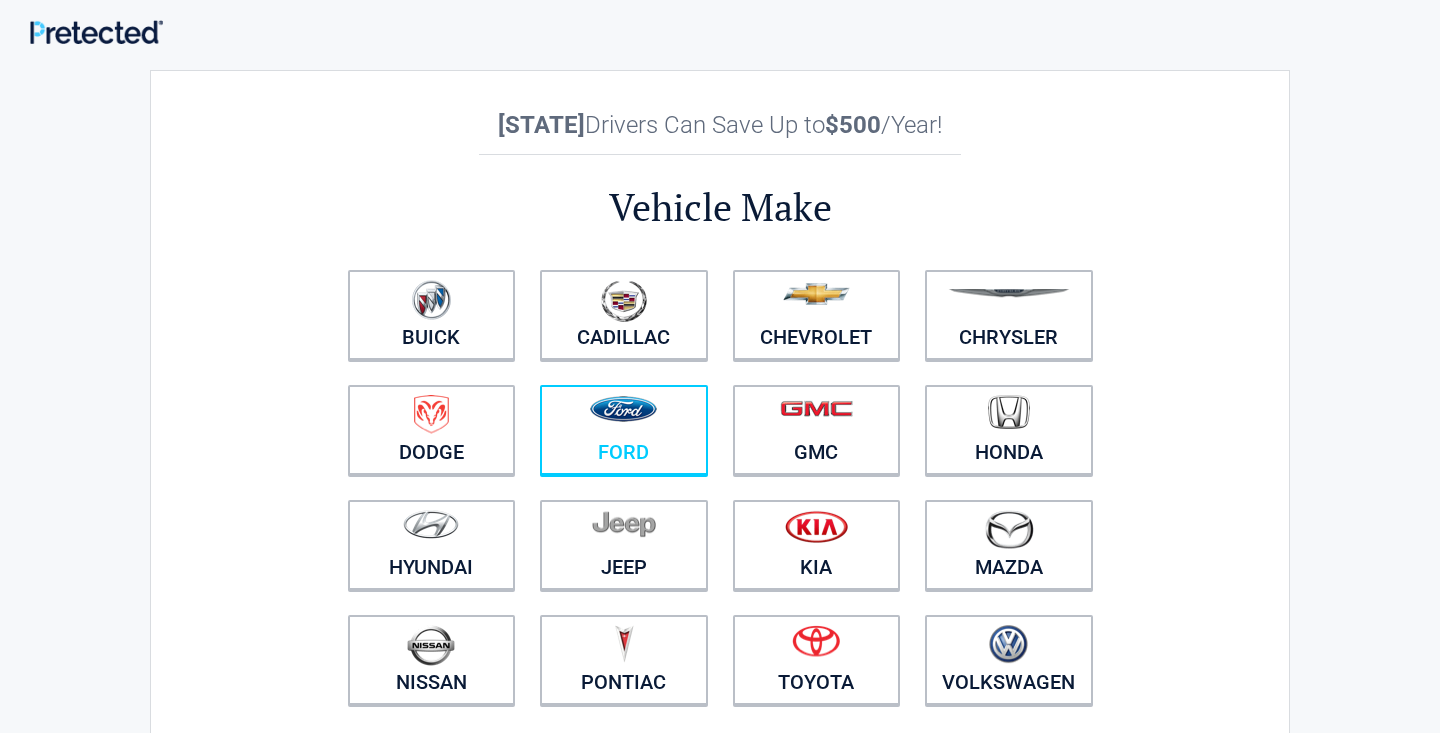 click at bounding box center (623, 409) 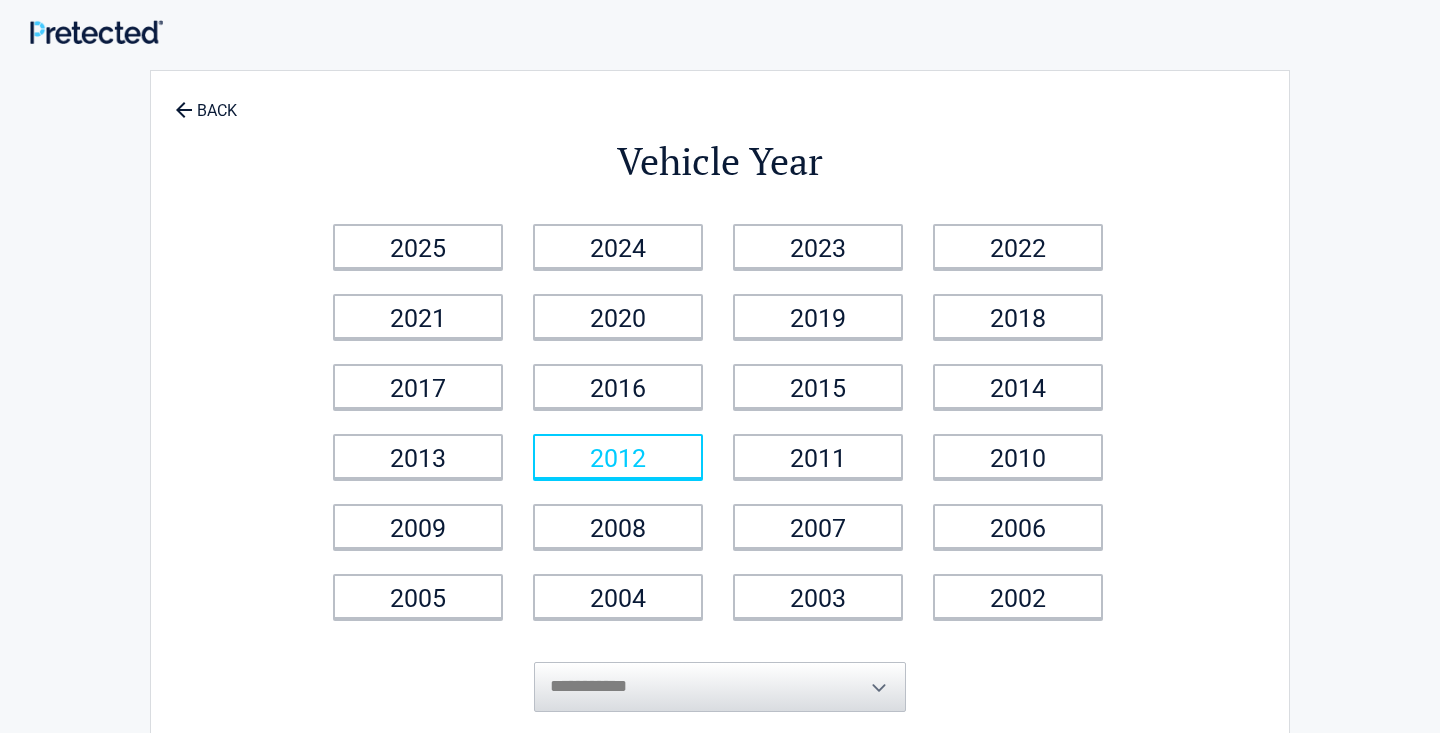 click on "2012" at bounding box center [618, 456] 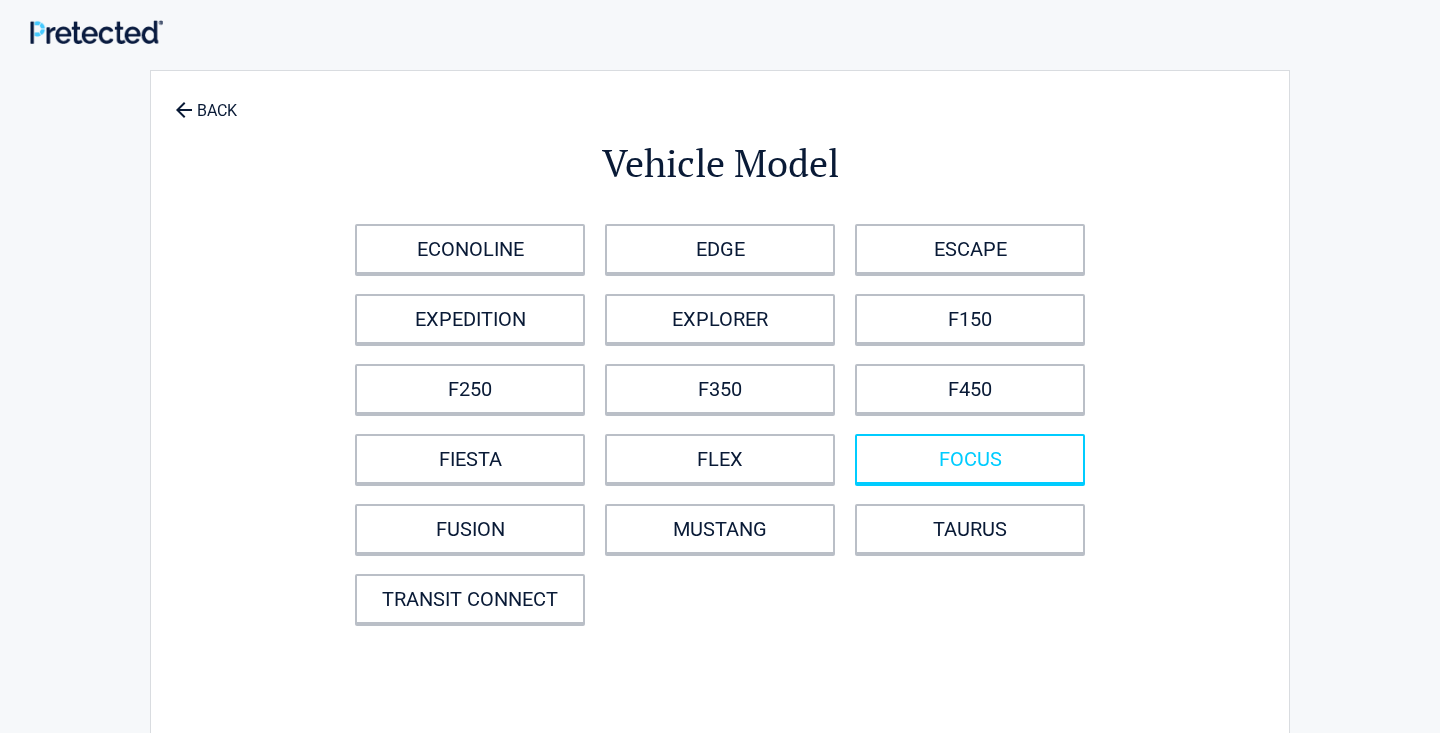 click on "FOCUS" at bounding box center [970, 459] 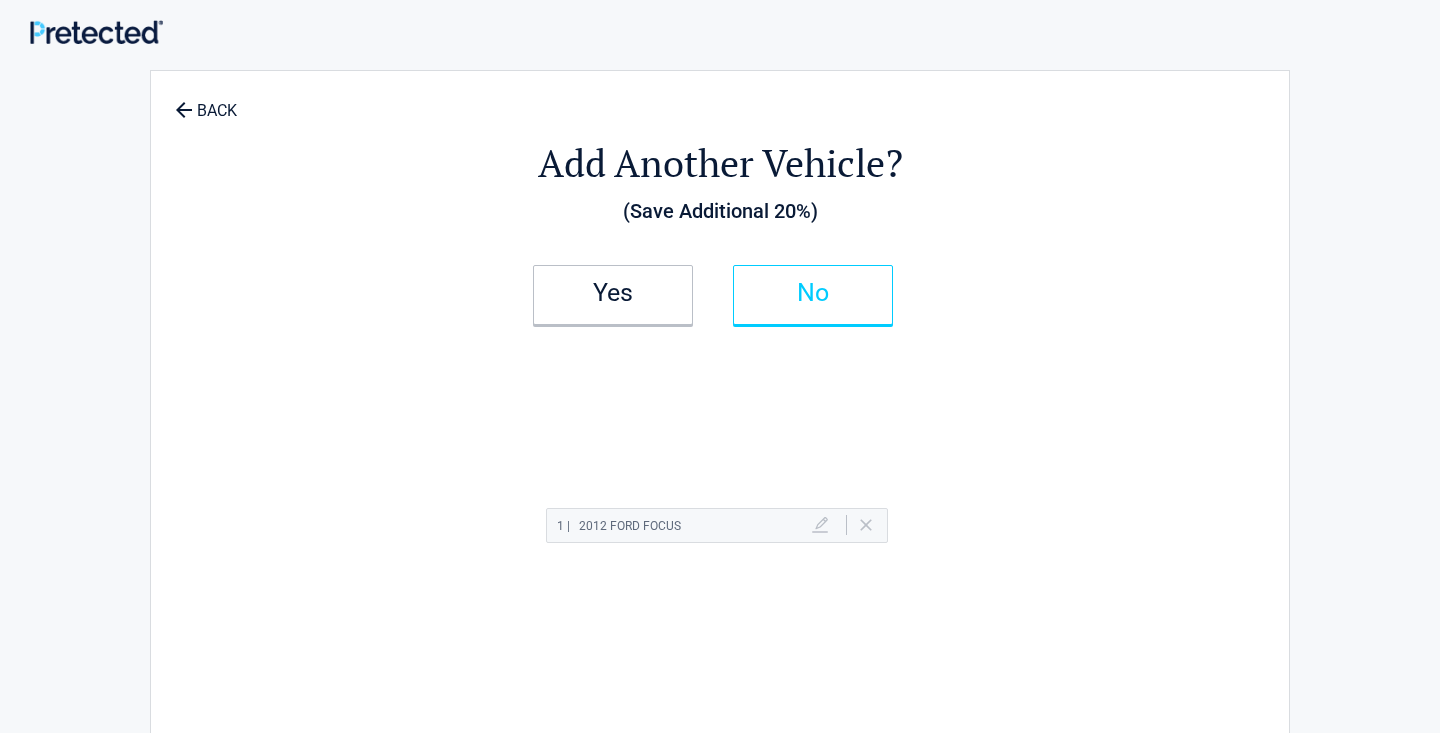 click on "No" at bounding box center [813, 295] 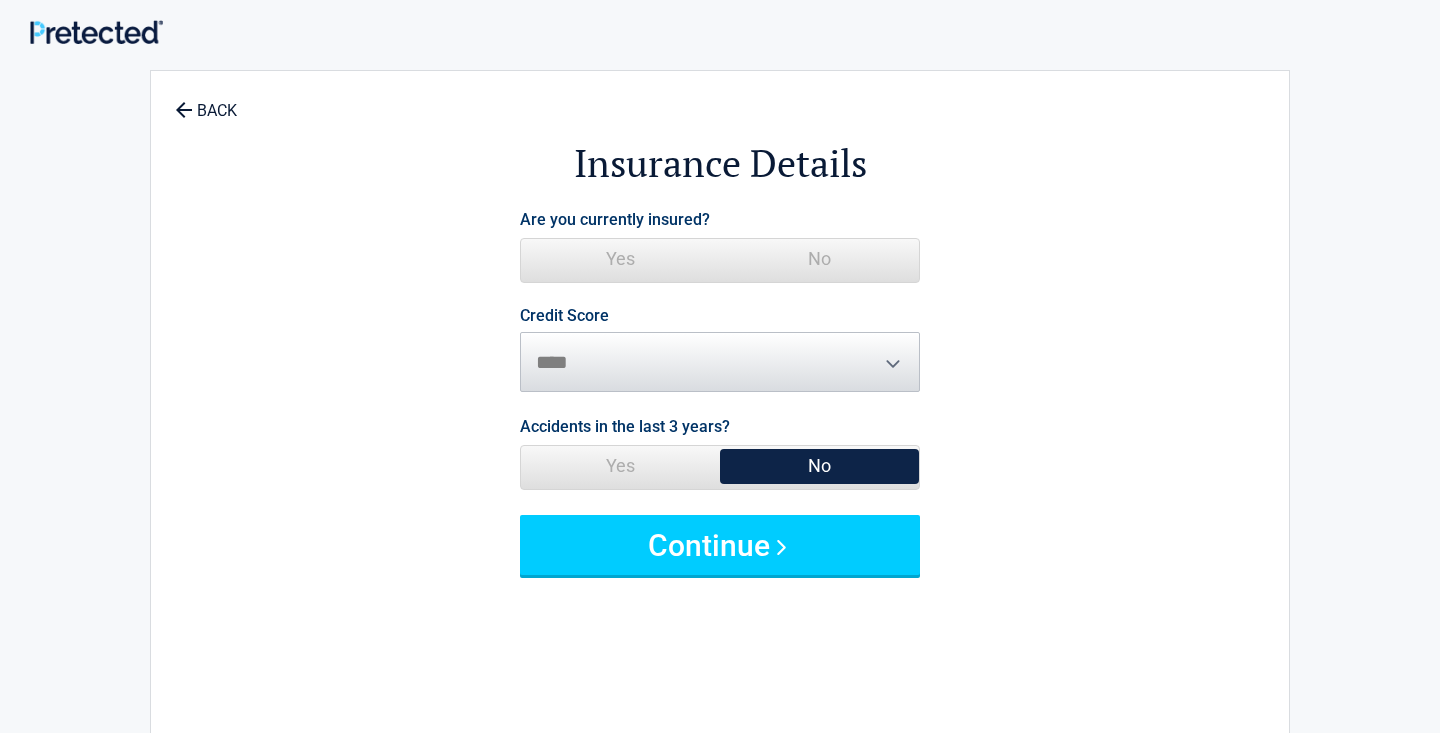 click on "No" at bounding box center (819, 259) 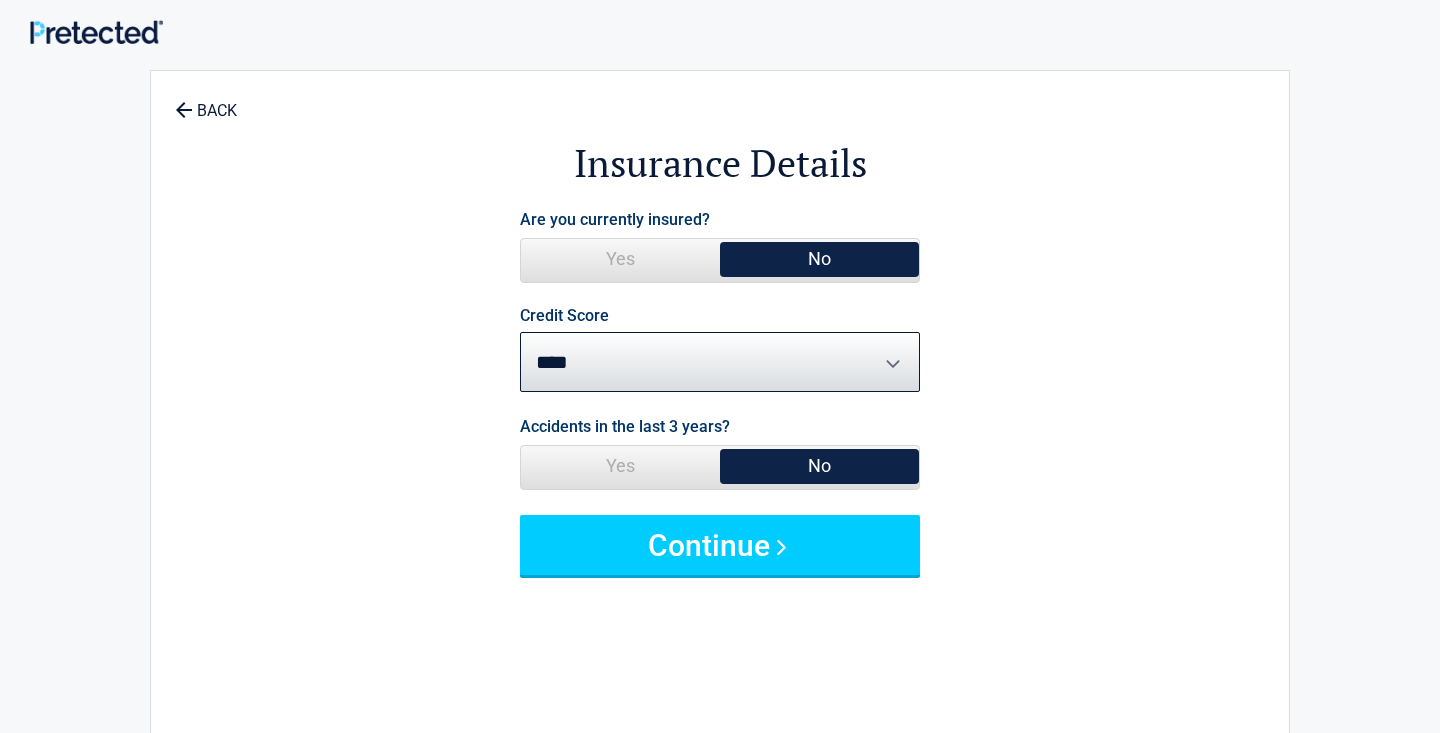 select on "*******" 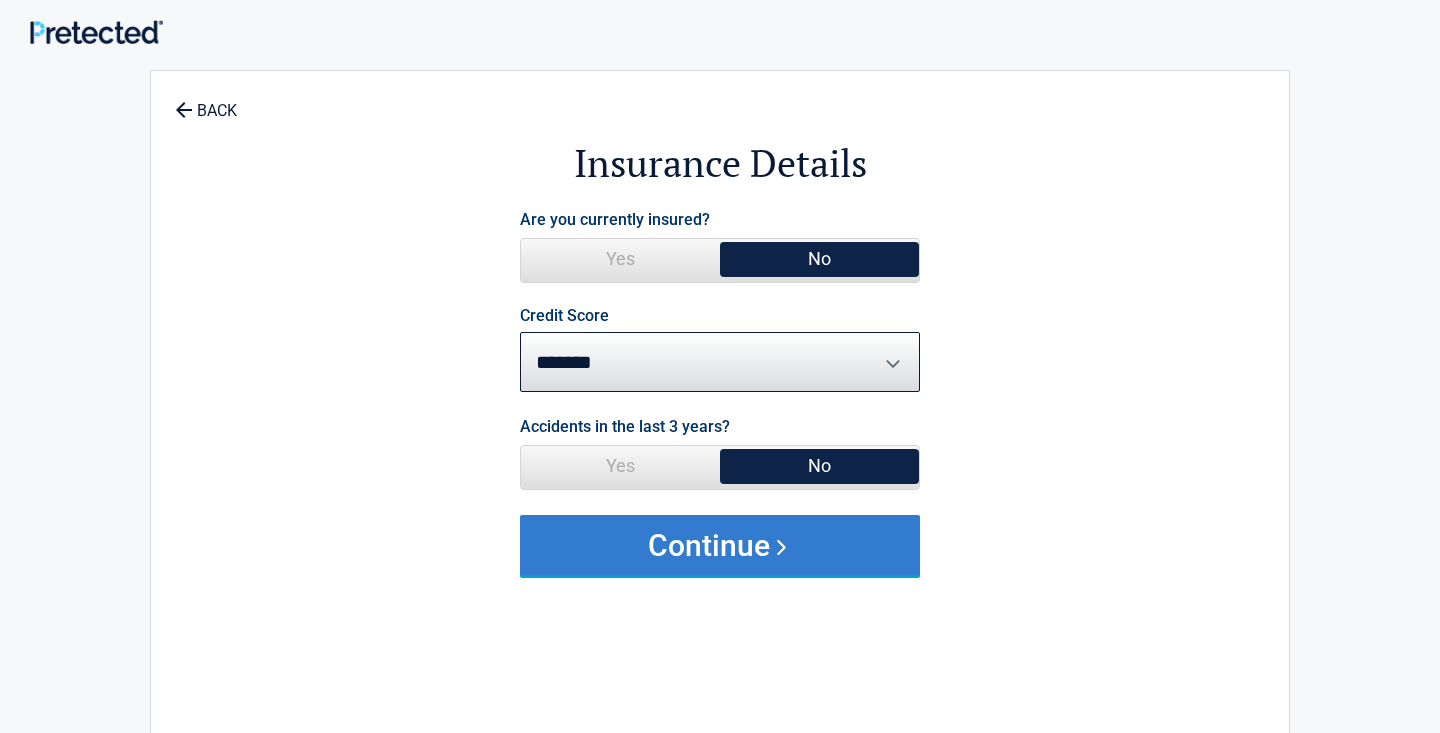 click on "Continue" at bounding box center [720, 545] 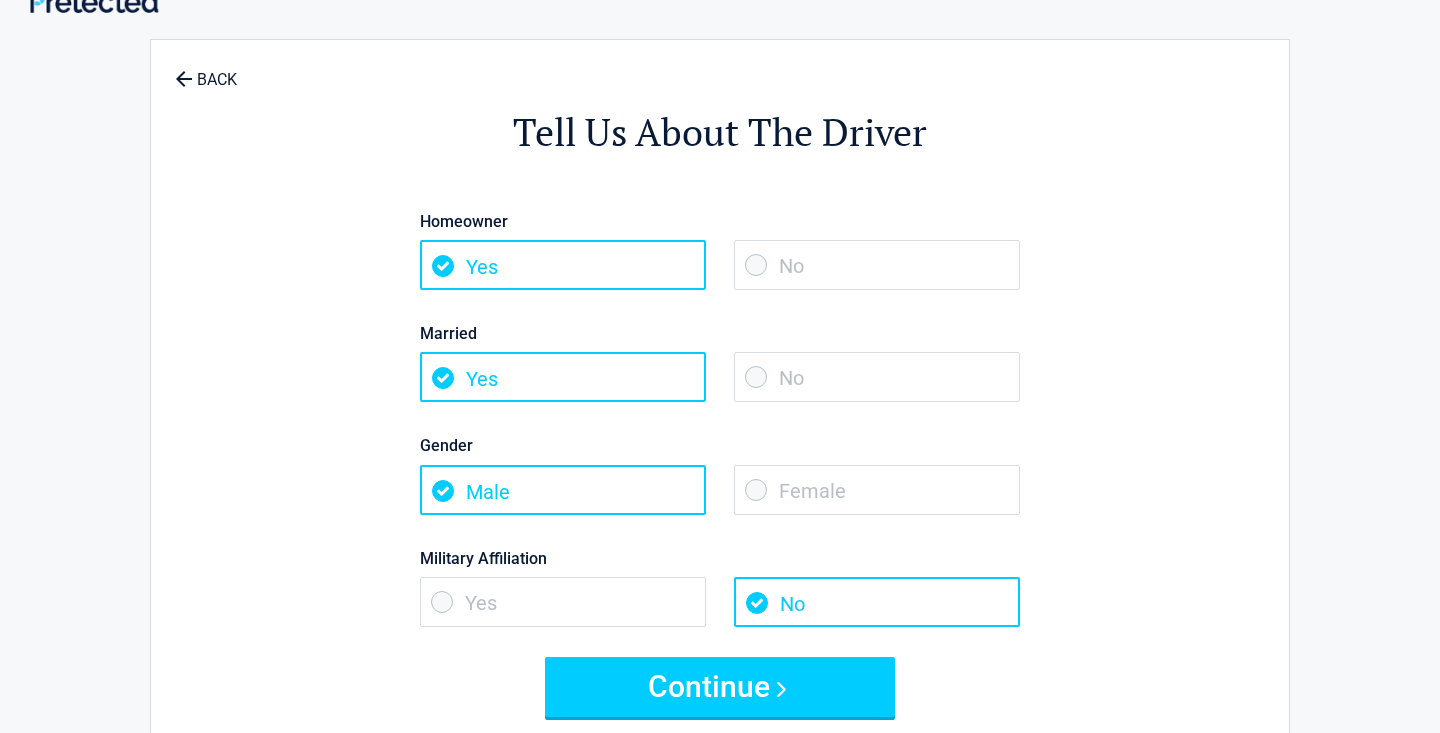 scroll, scrollTop: 36, scrollLeft: 0, axis: vertical 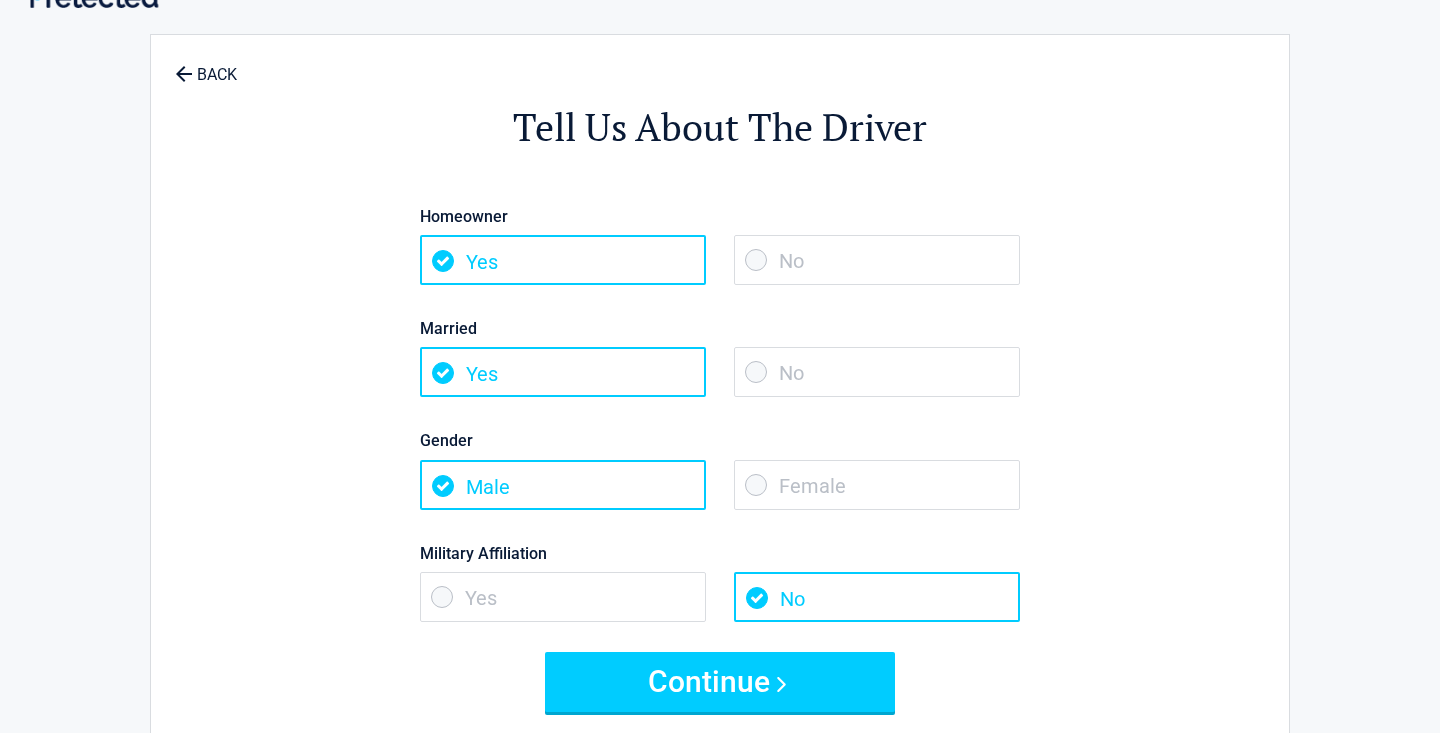 click on "No" at bounding box center (877, 260) 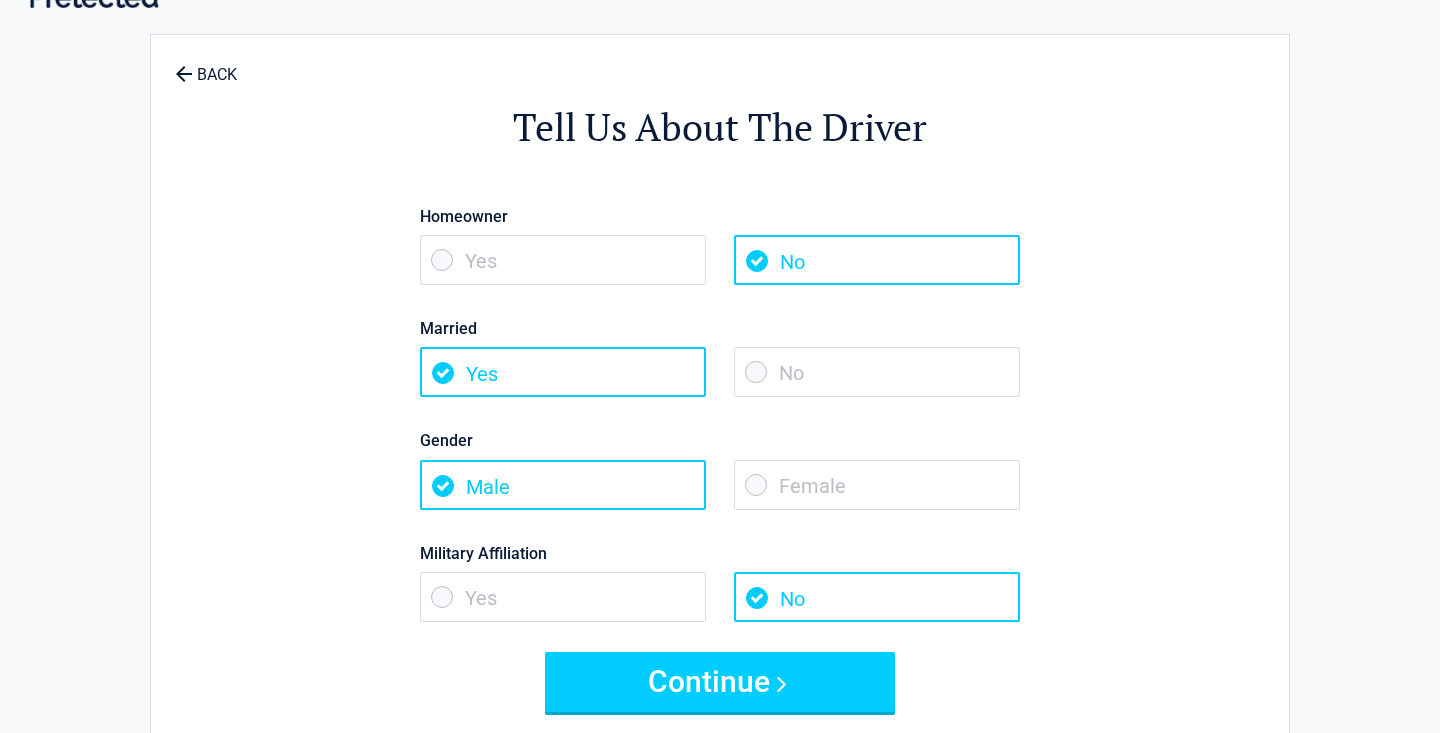 click on "No" at bounding box center [877, 372] 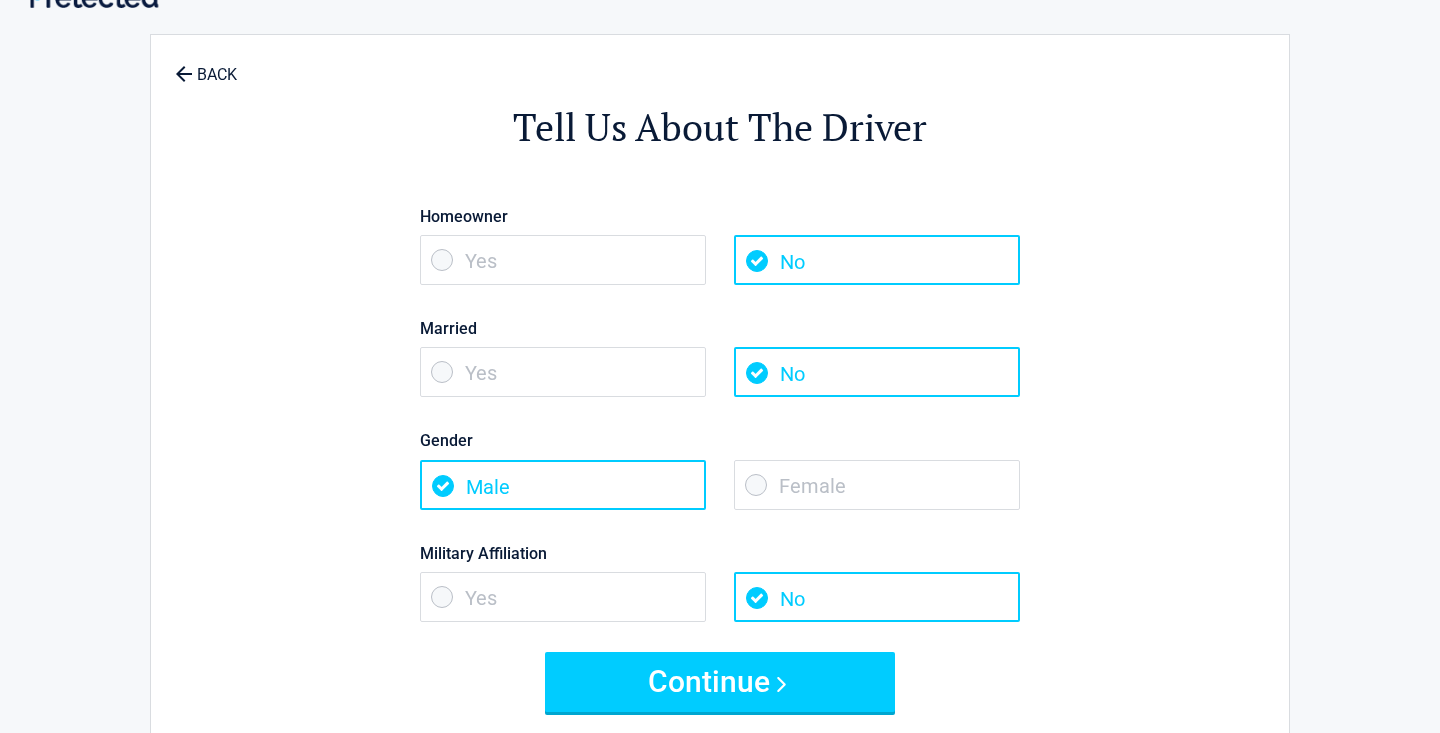 scroll, scrollTop: 179, scrollLeft: 0, axis: vertical 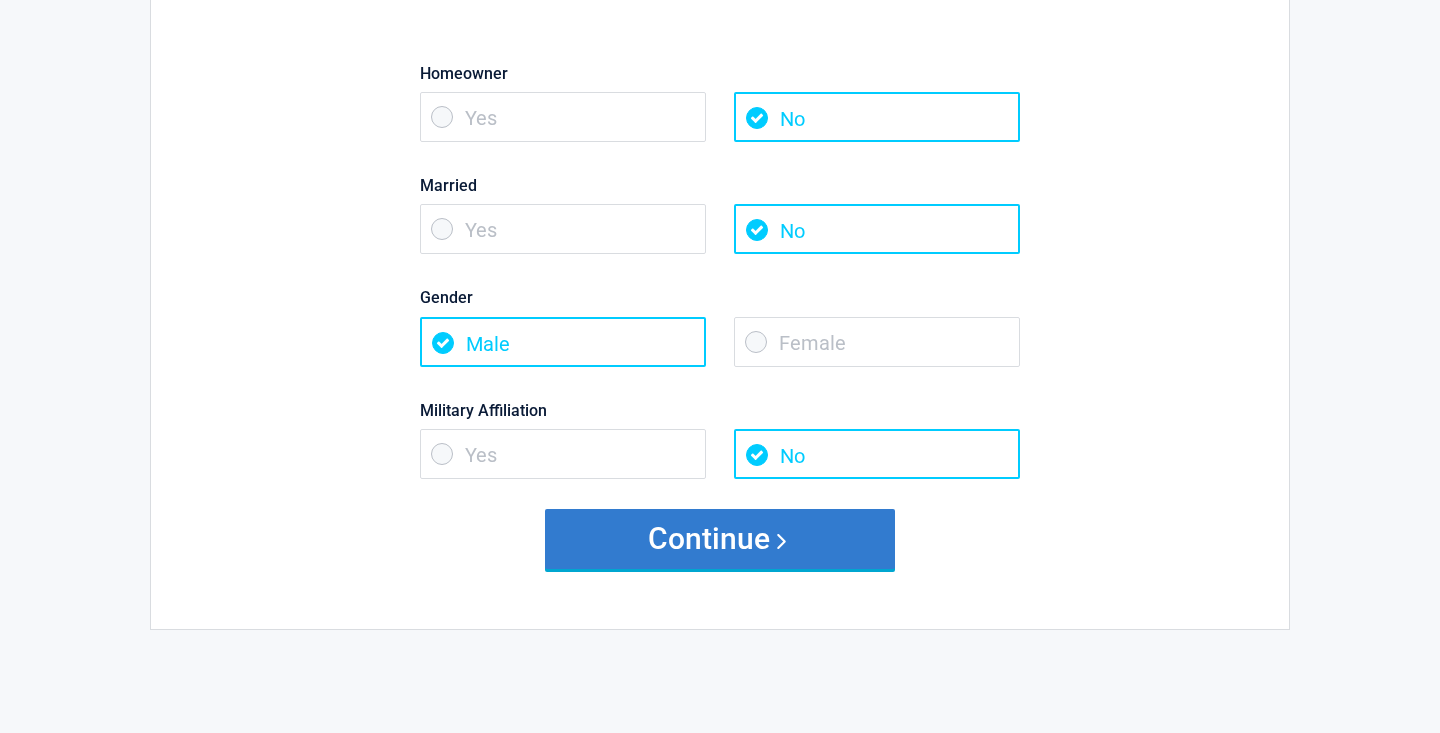 click on "Continue" at bounding box center (720, 539) 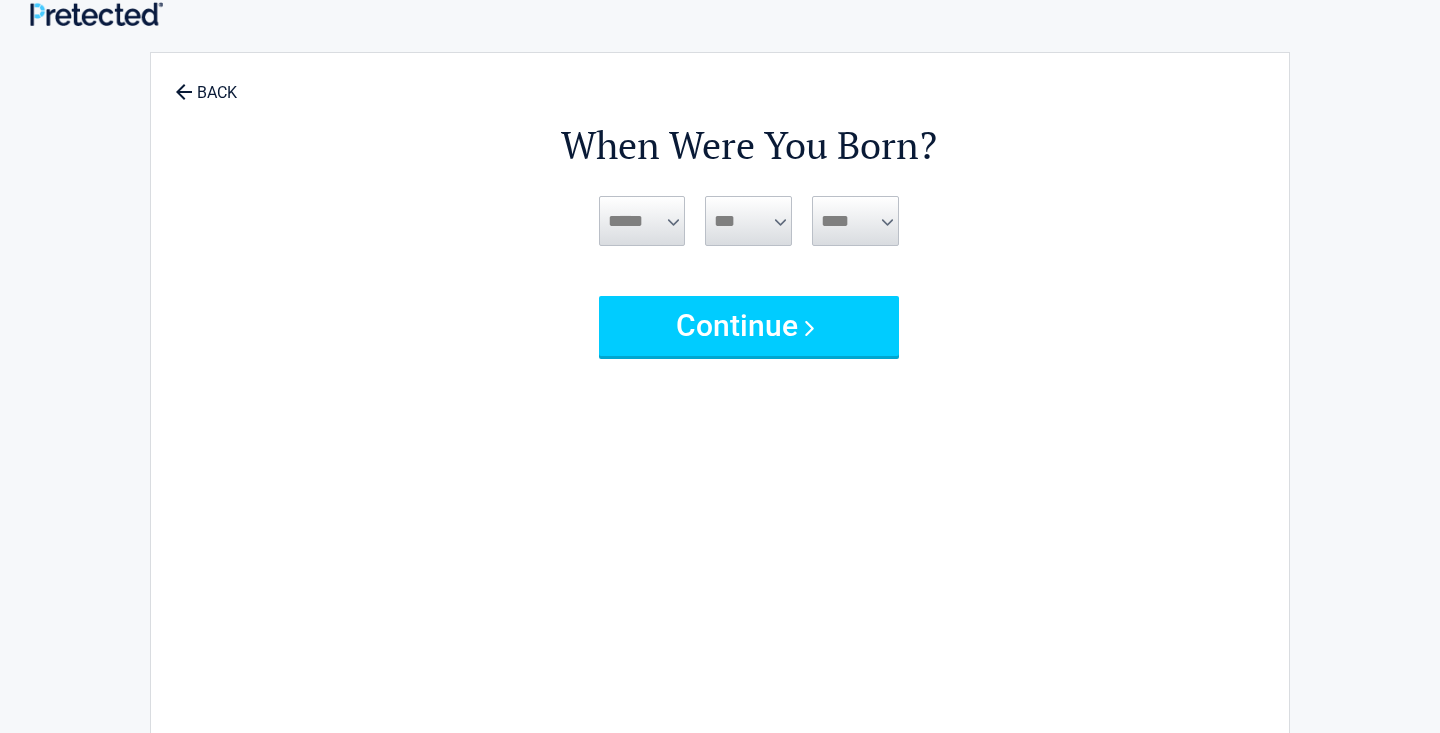 scroll, scrollTop: 0, scrollLeft: 0, axis: both 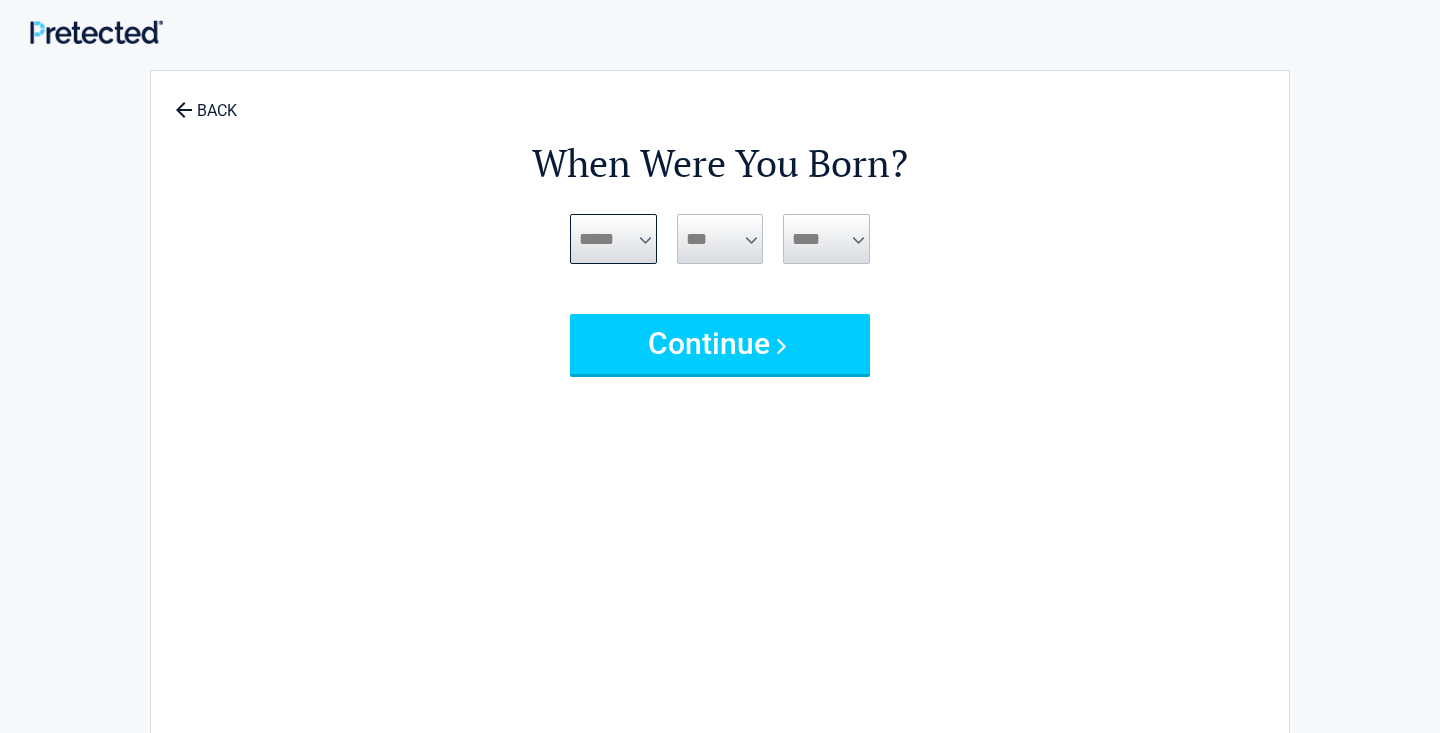 select on "*" 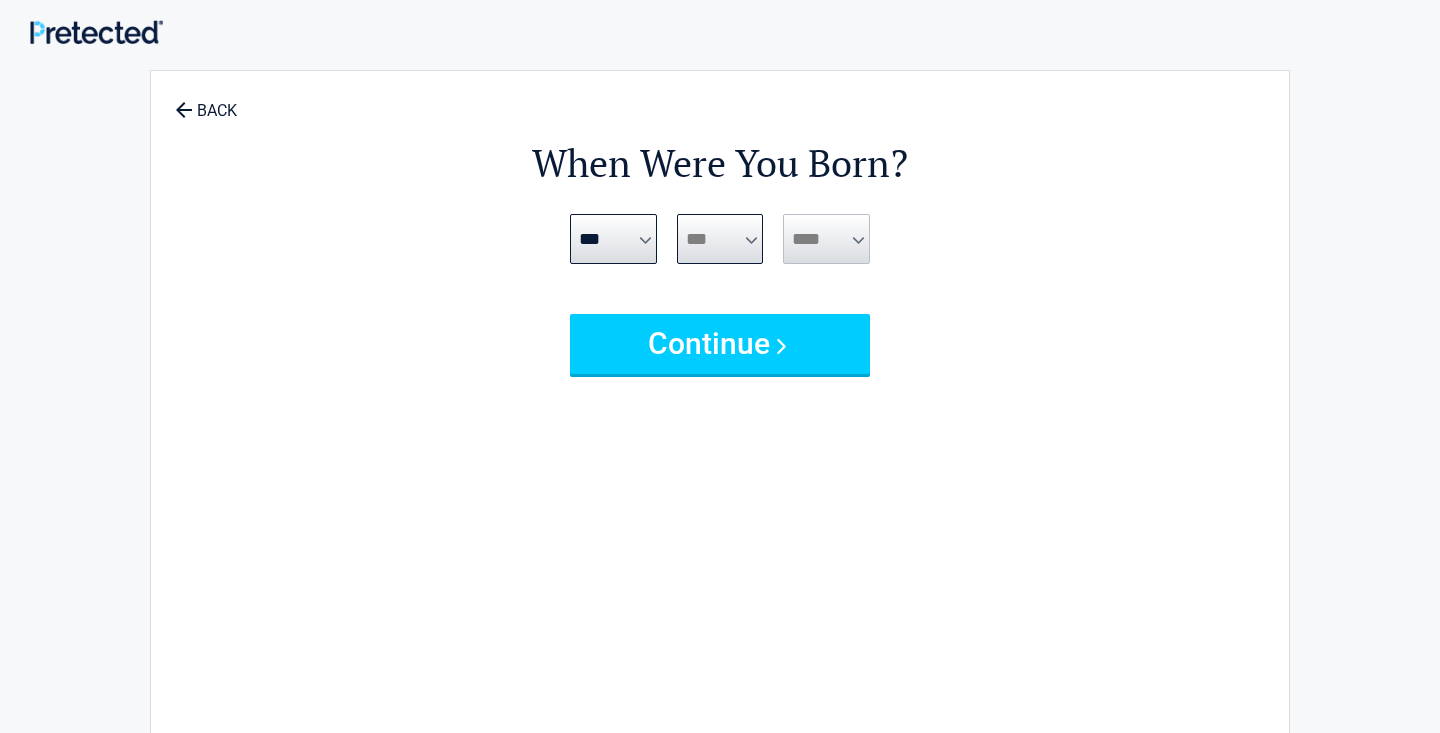 select on "**" 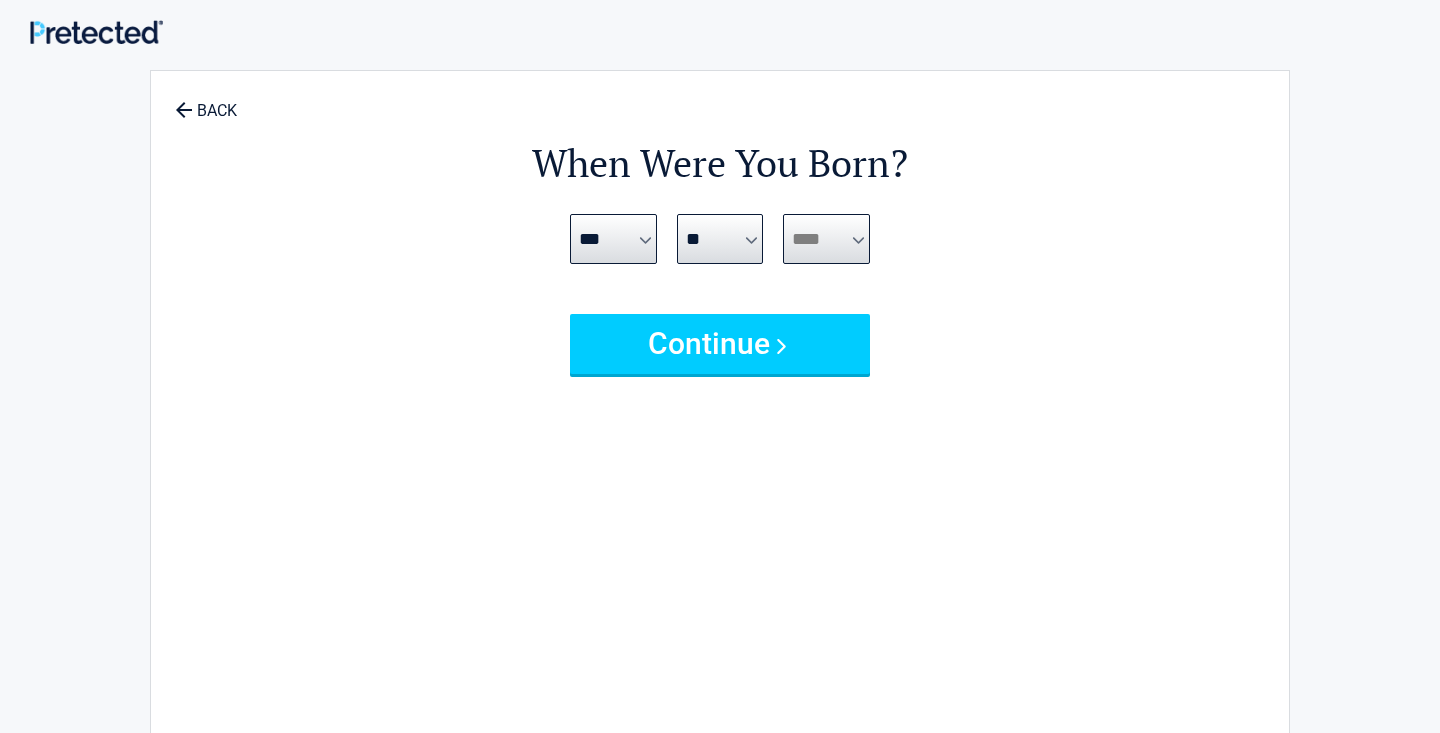 select on "****" 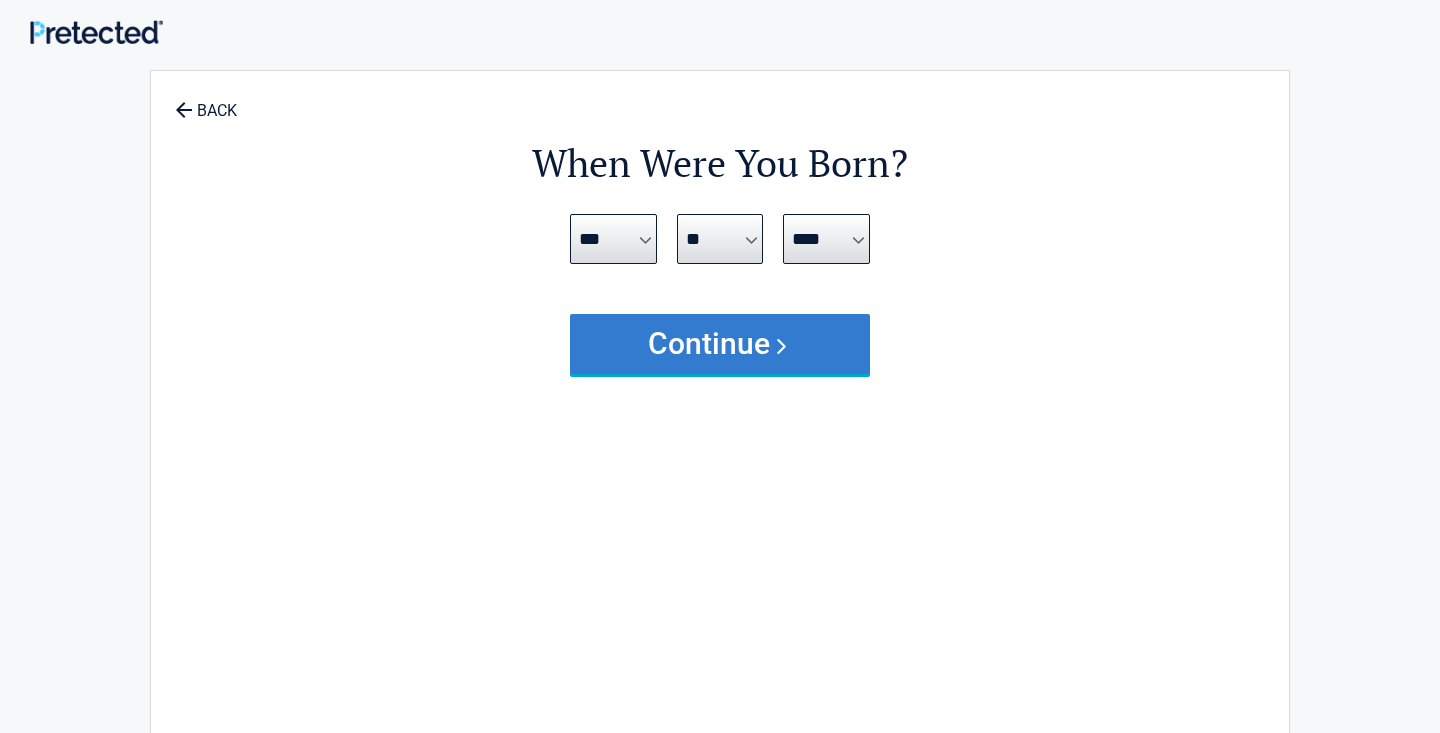 click on "Continue" at bounding box center [720, 344] 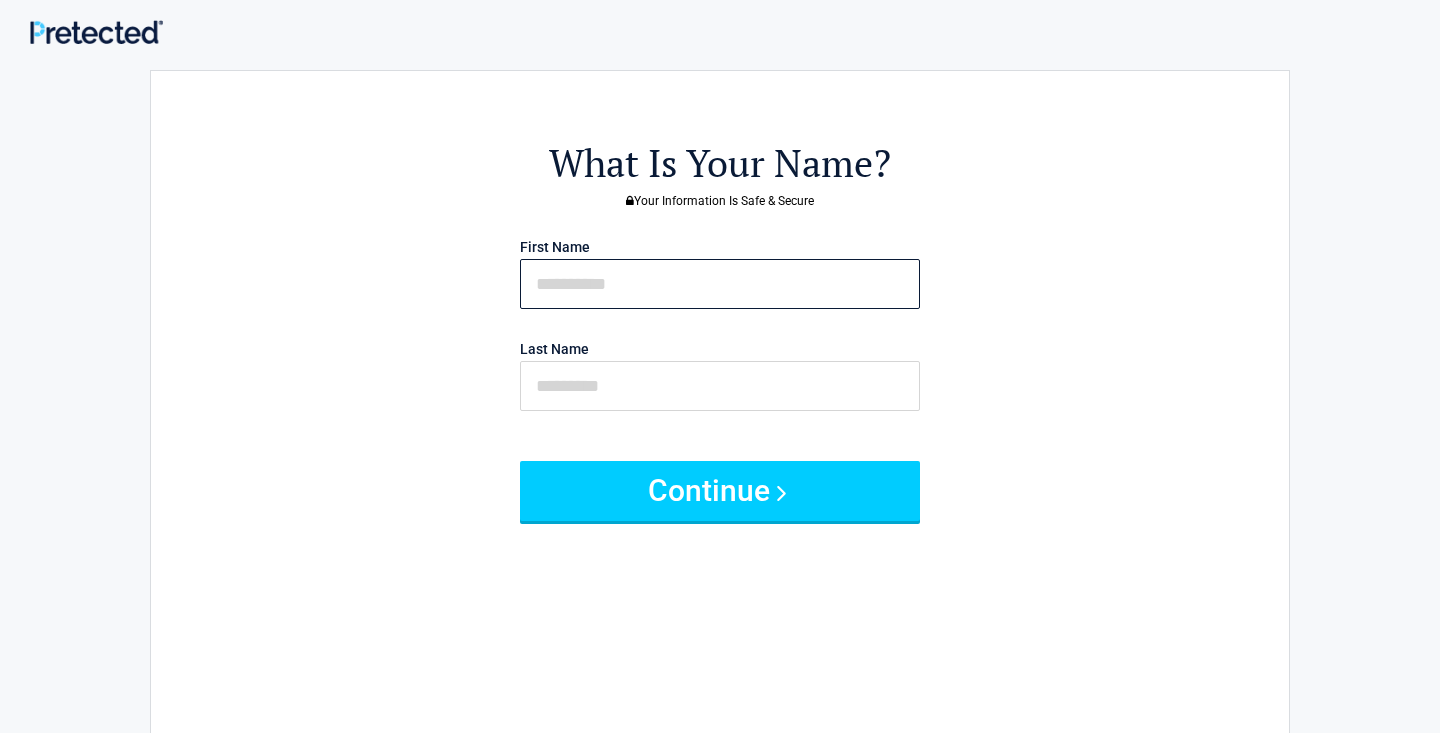 click at bounding box center (720, 284) 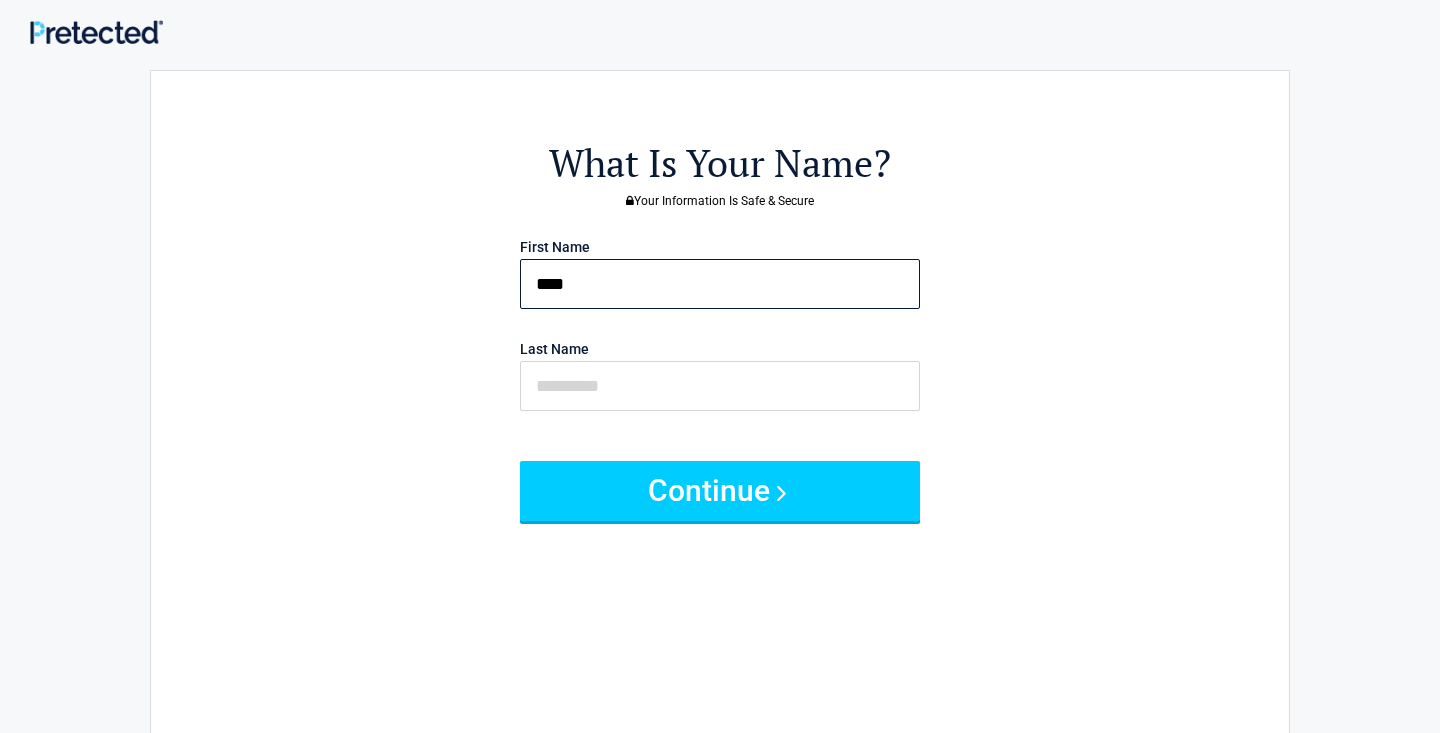 type on "****" 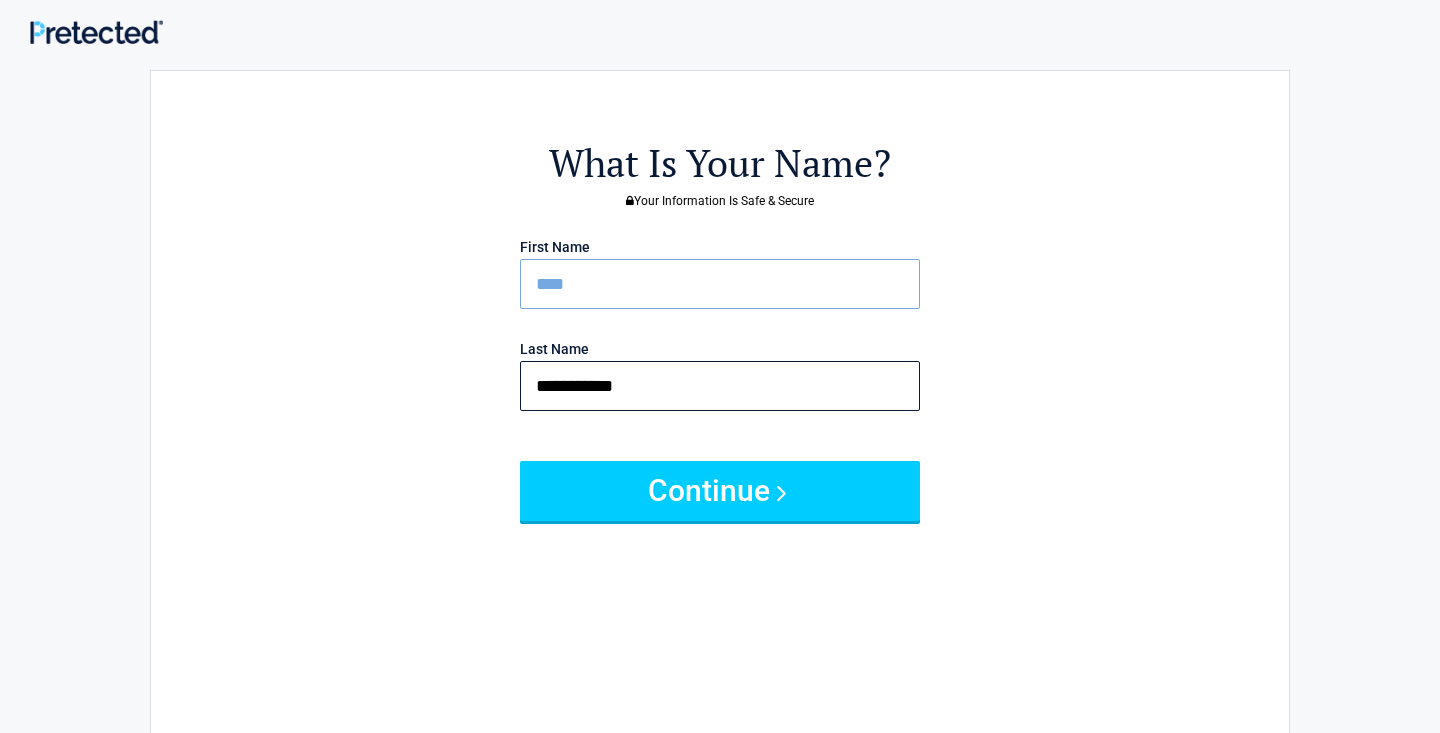 type on "**********" 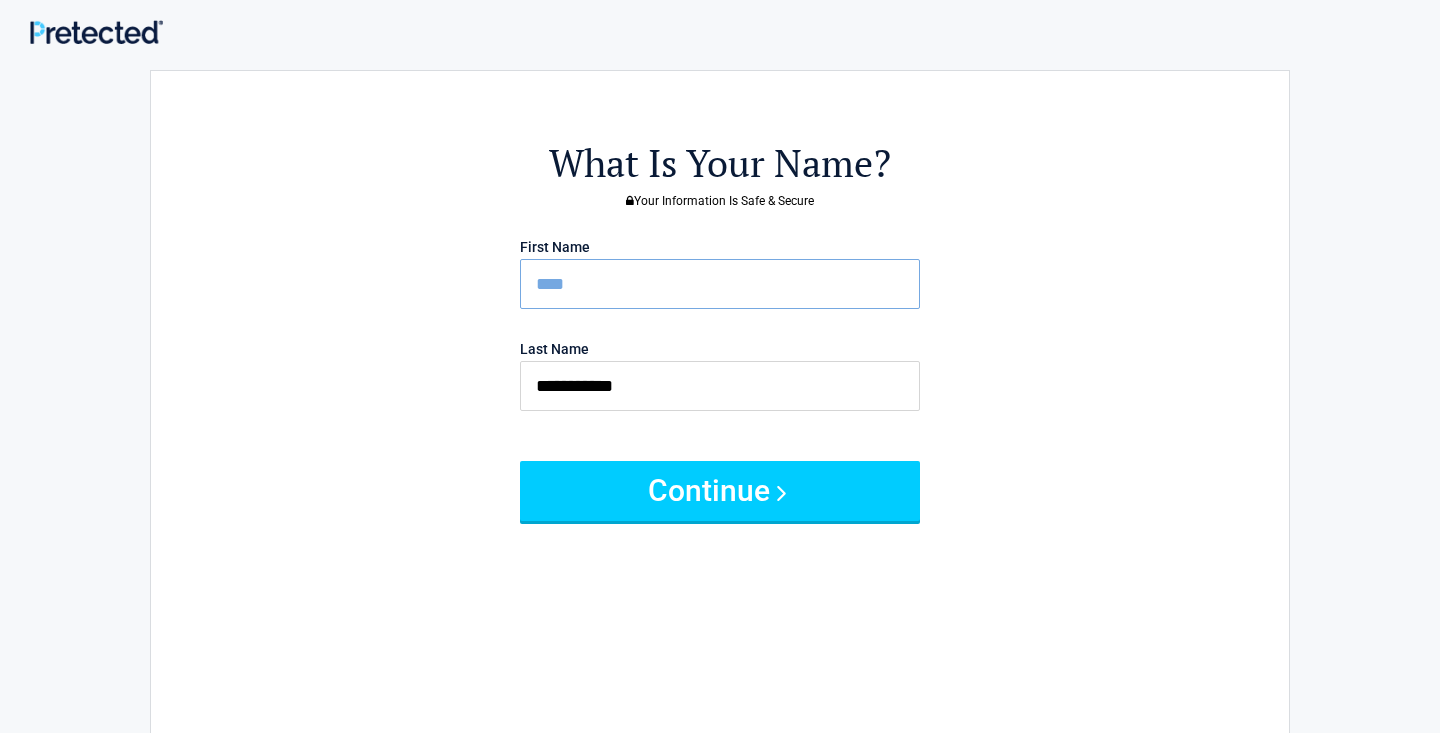 click on "**********" at bounding box center [720, 419] 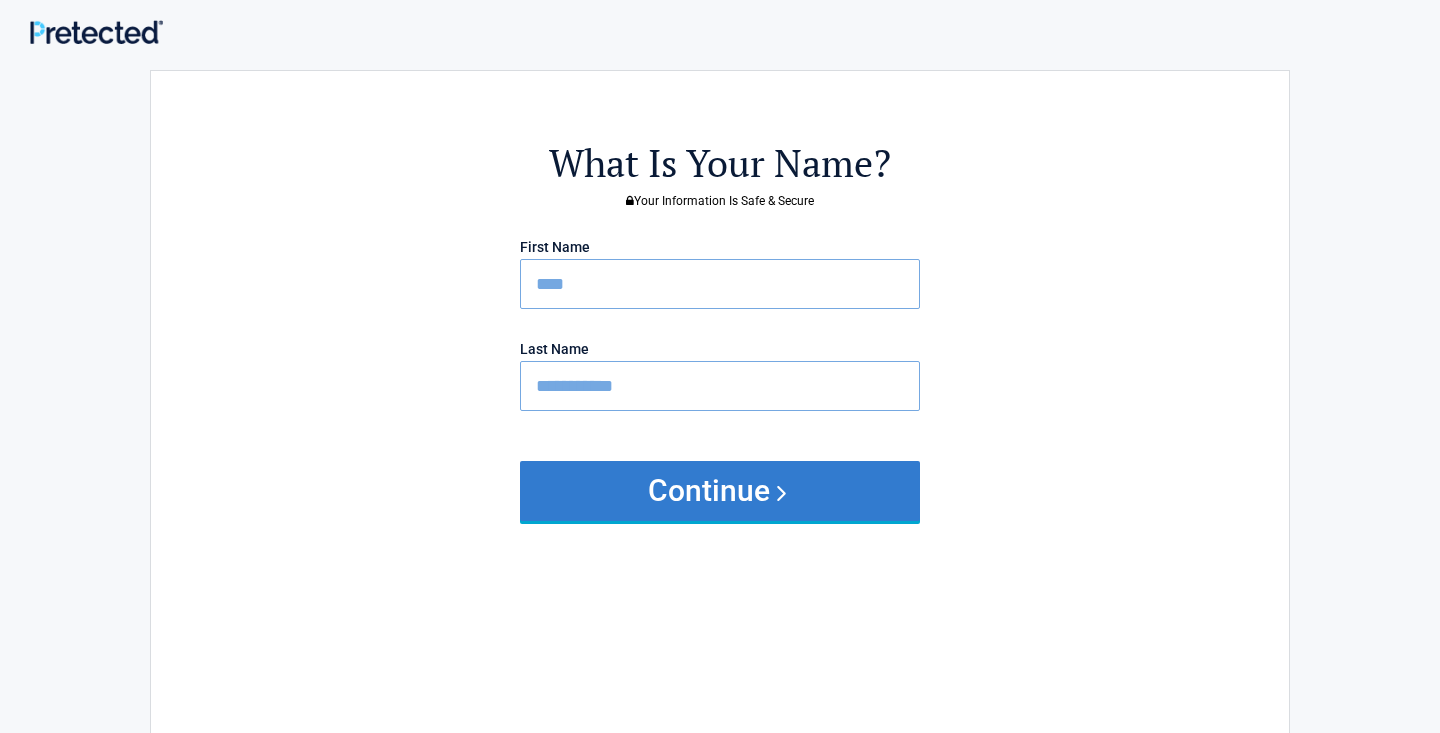 click on "Continue" at bounding box center [720, 491] 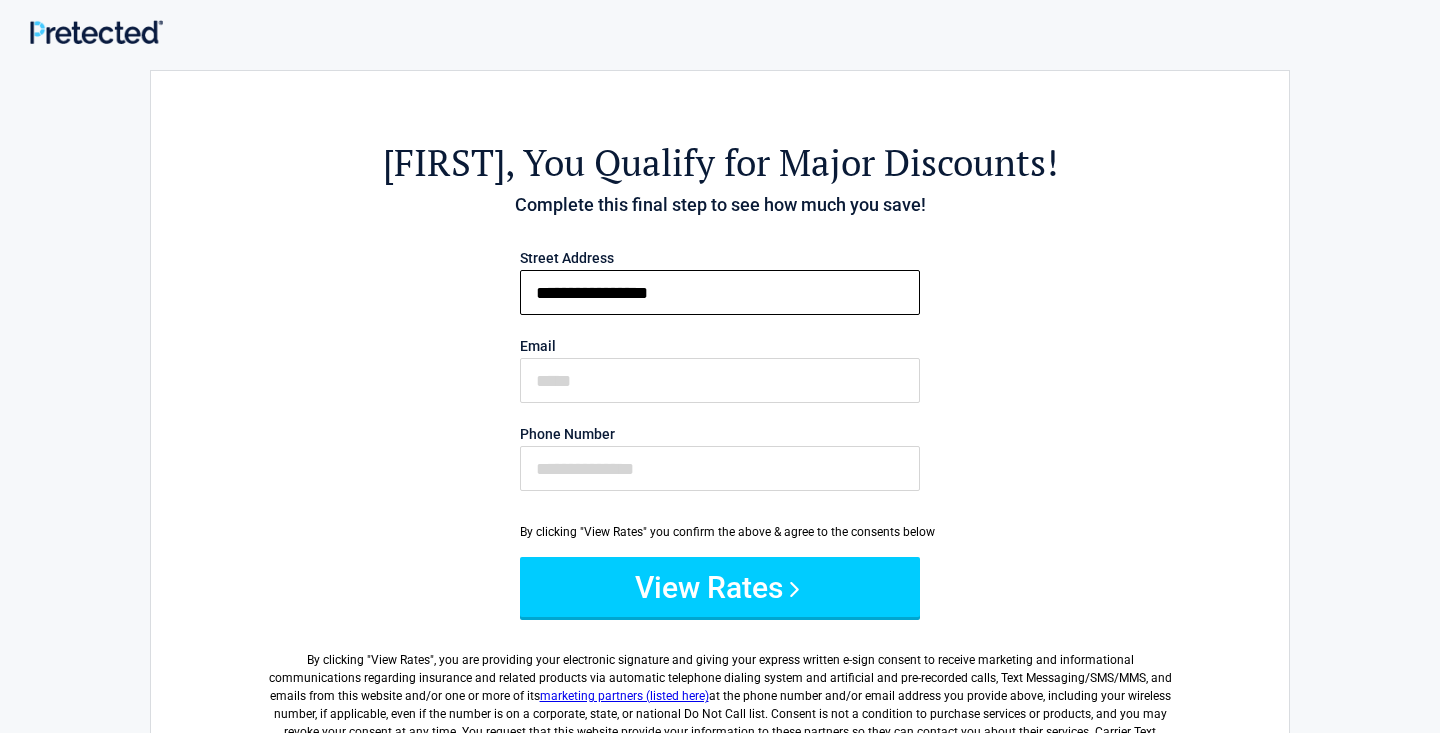 type on "**********" 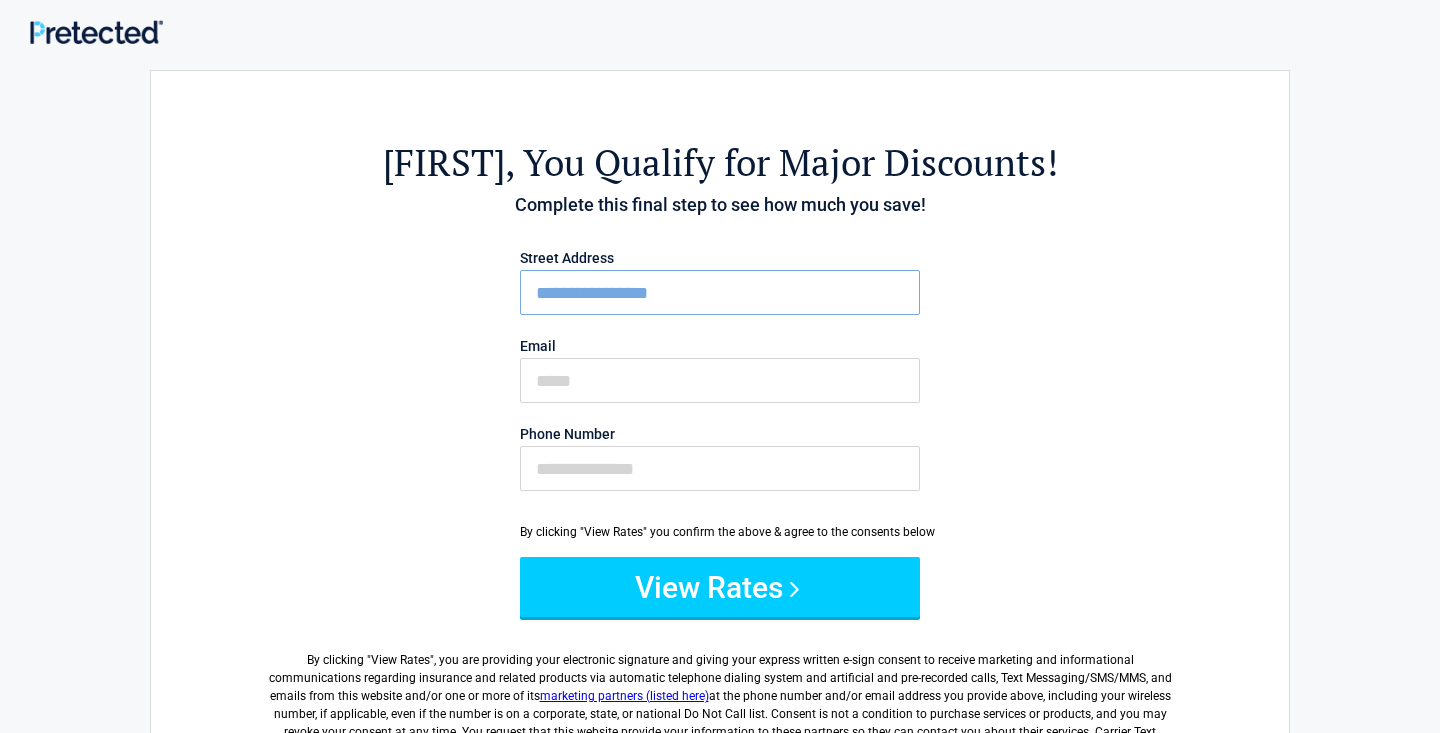 click on "**********" at bounding box center [720, 292] 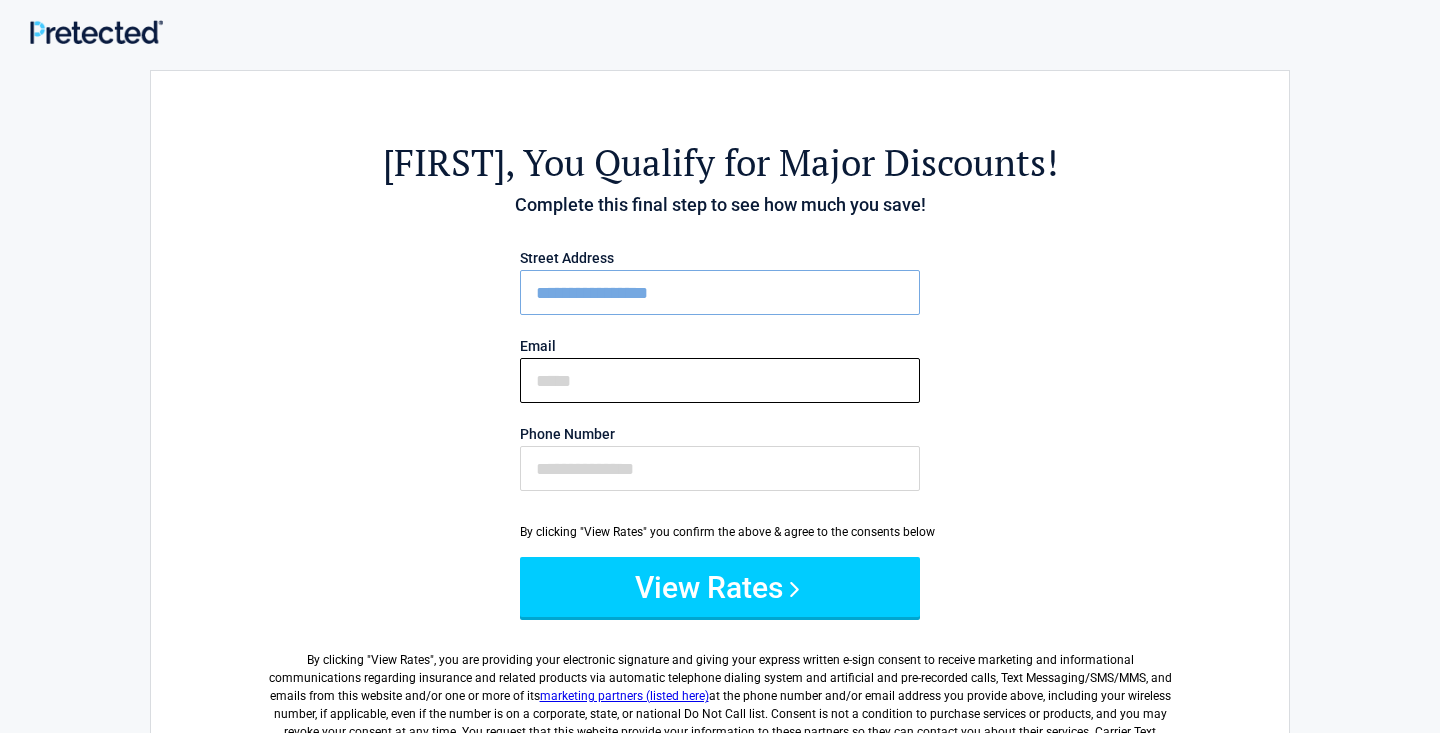 click on "Email" at bounding box center (720, 380) 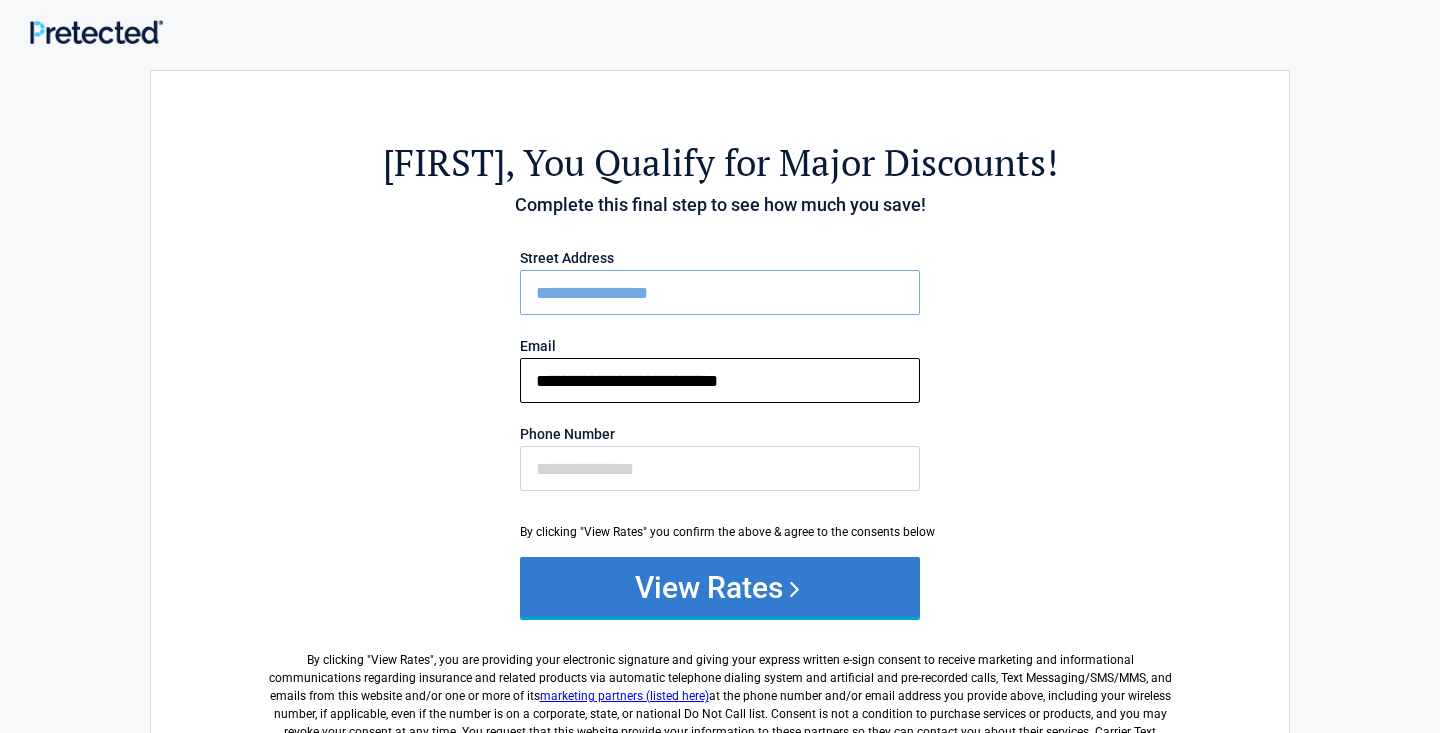 type on "**********" 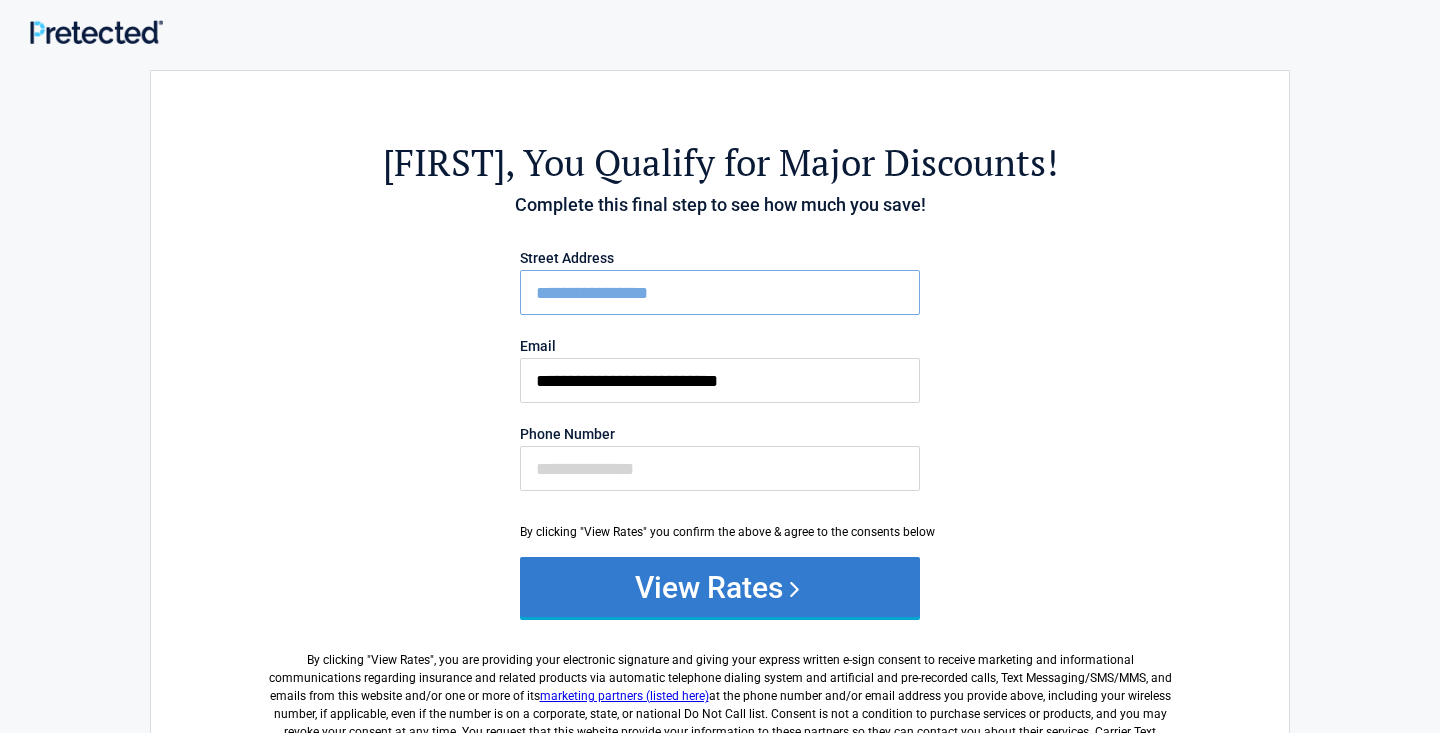 click on "View Rates" at bounding box center [720, 587] 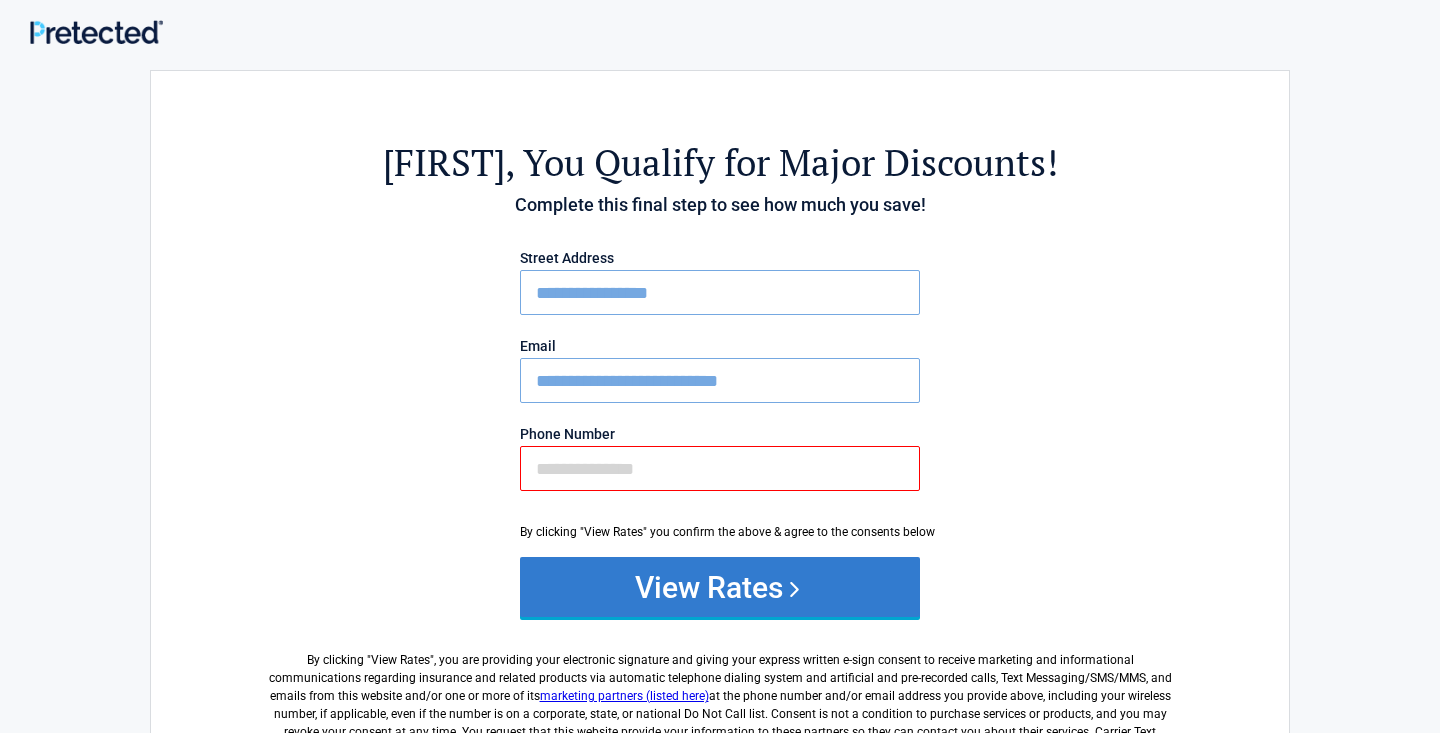 scroll, scrollTop: 11, scrollLeft: 0, axis: vertical 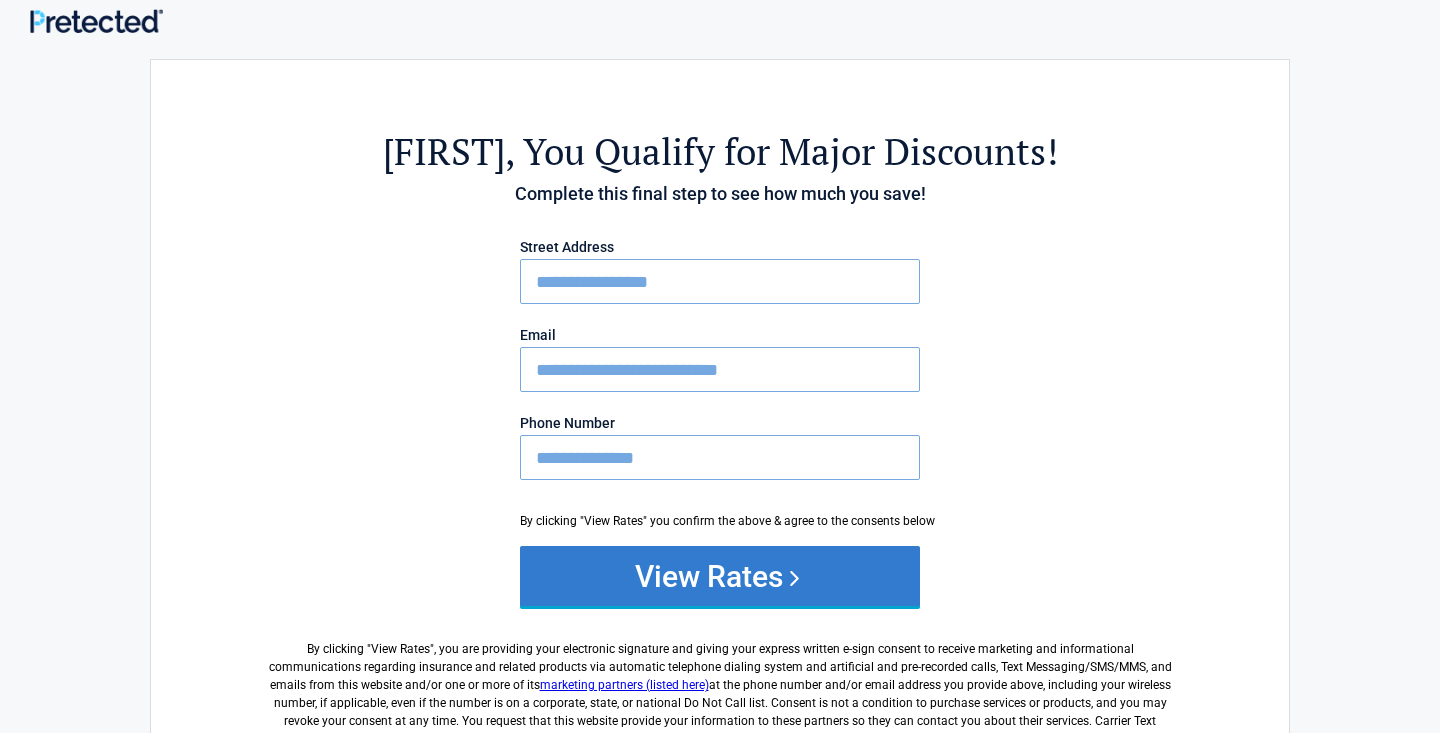 type on "**********" 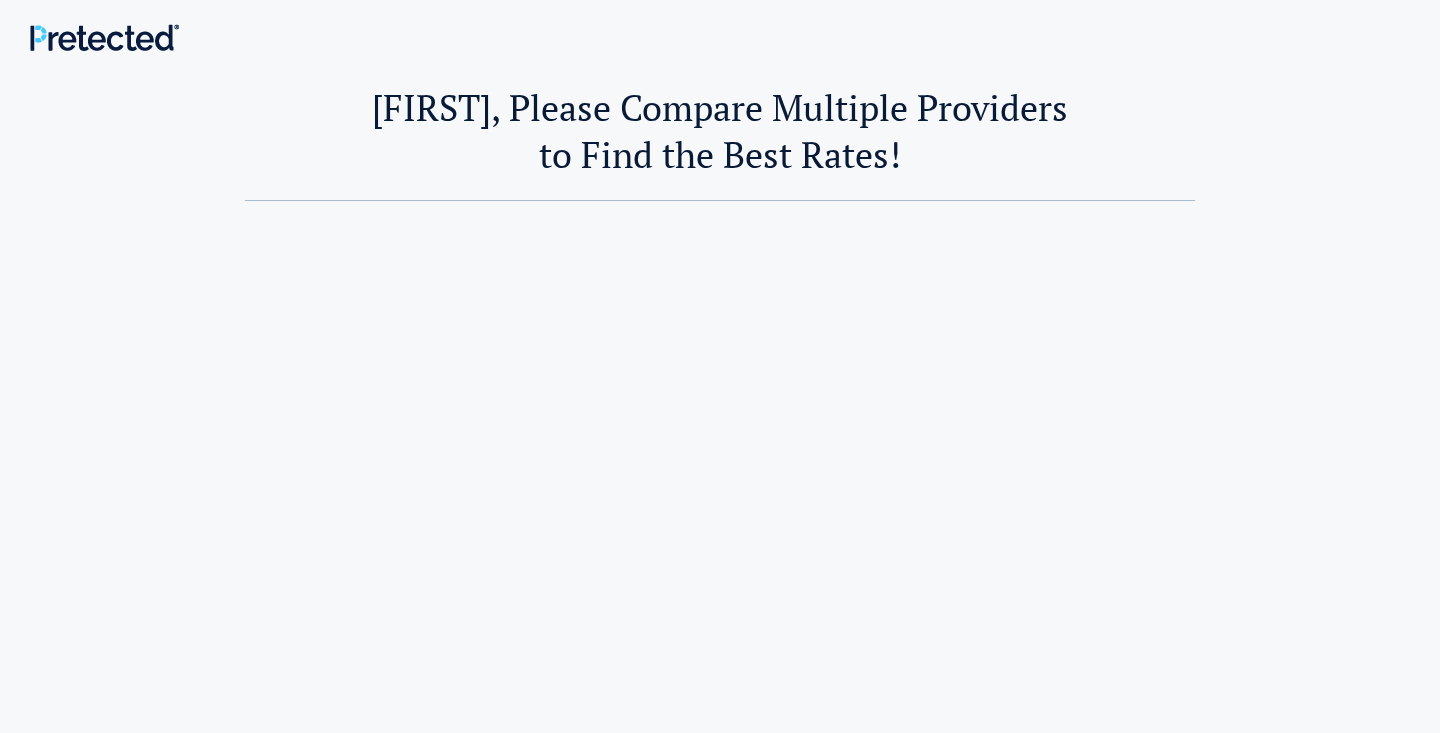 scroll, scrollTop: 270, scrollLeft: 0, axis: vertical 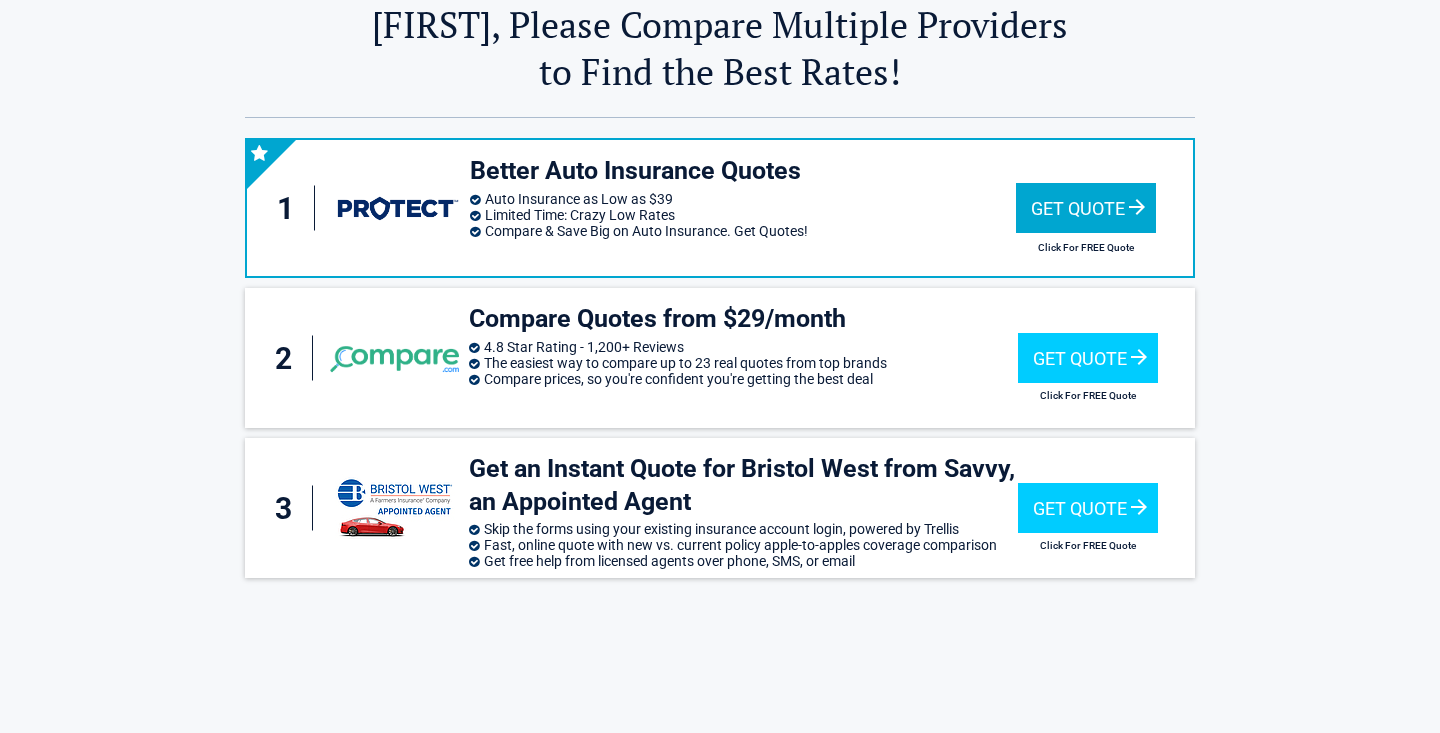 click on "Get Quote" at bounding box center [1086, 208] 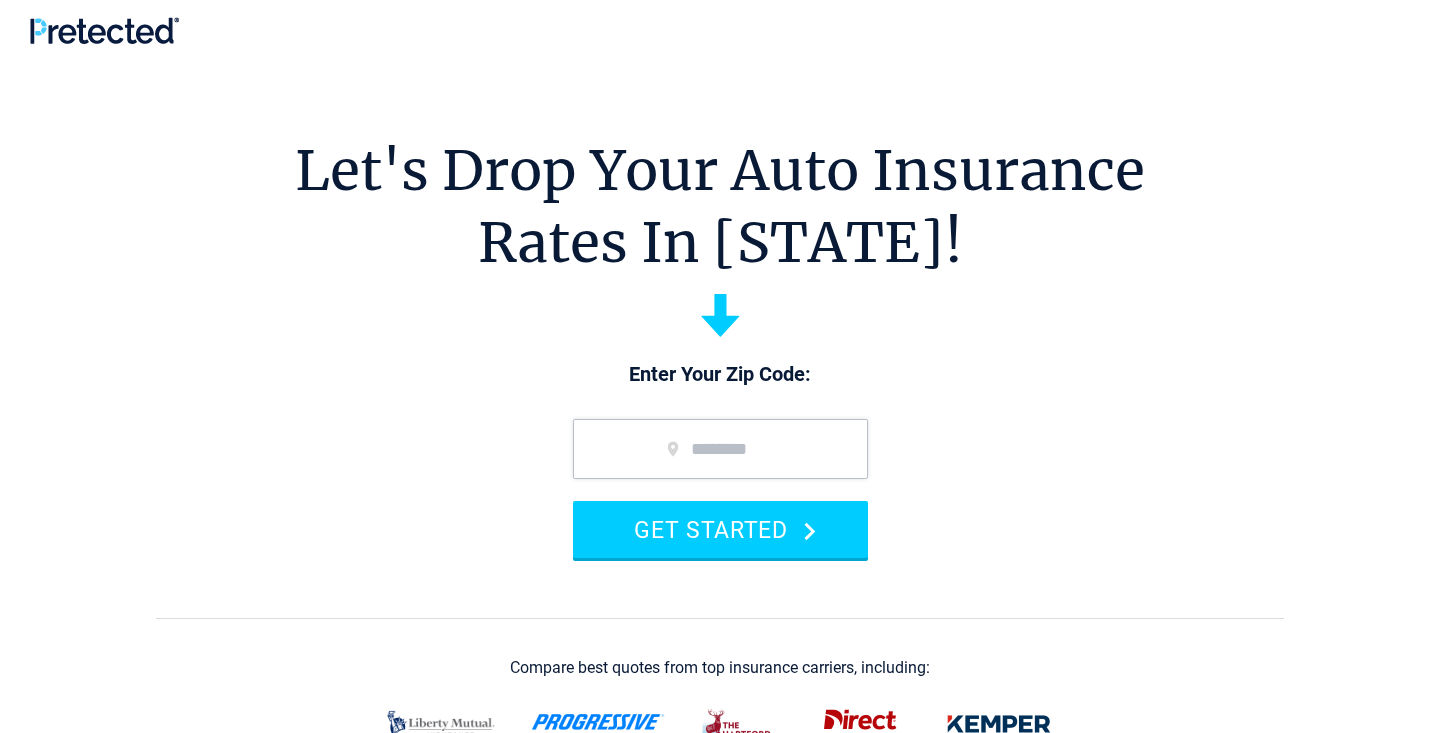 scroll, scrollTop: 0, scrollLeft: 0, axis: both 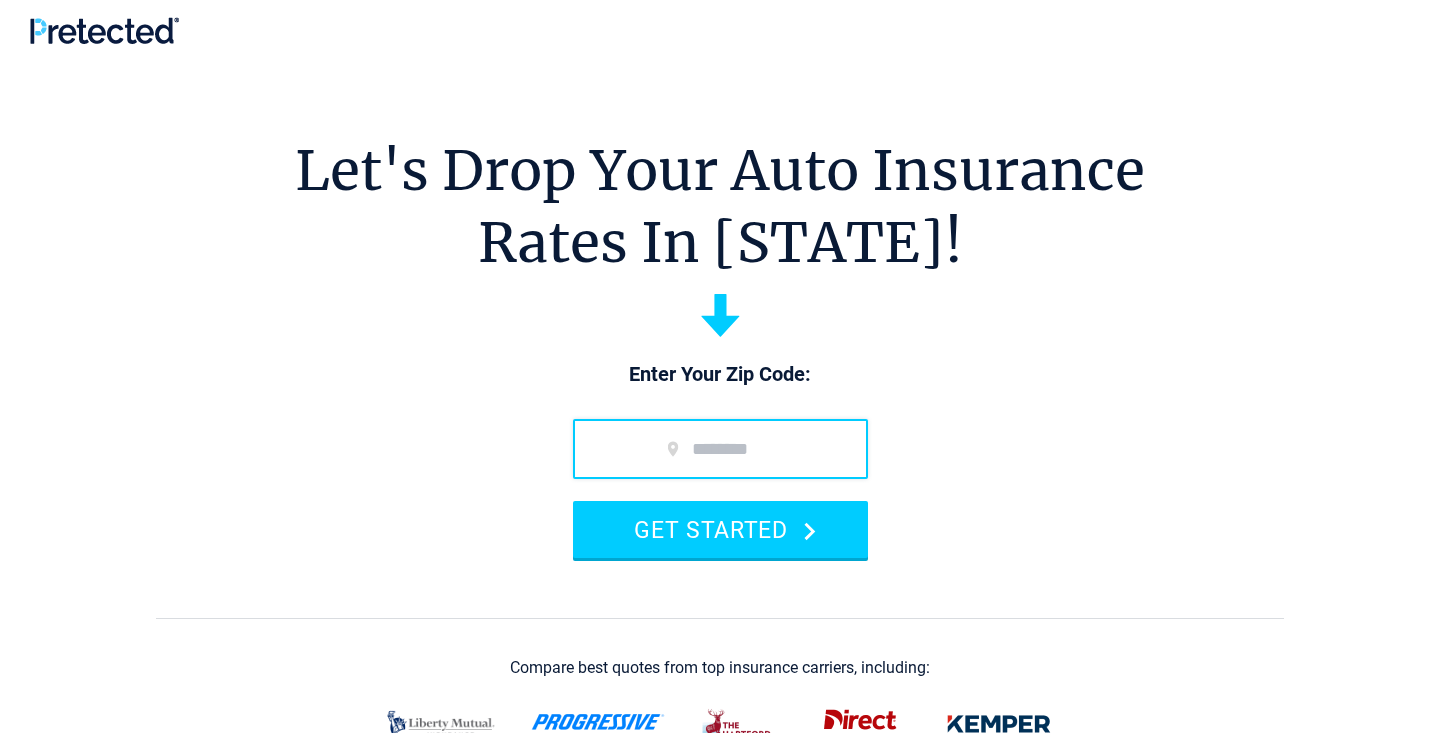 click at bounding box center [720, 449] 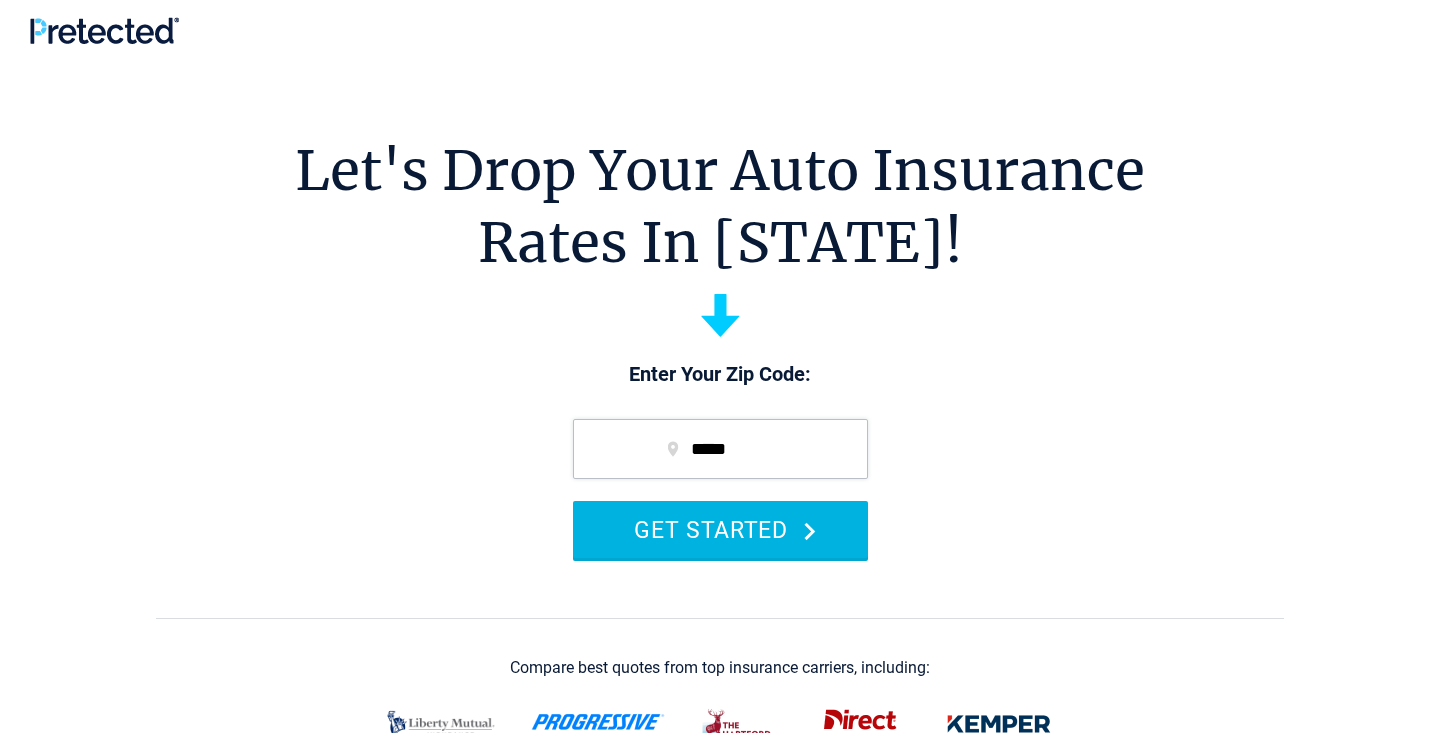 type on "*****" 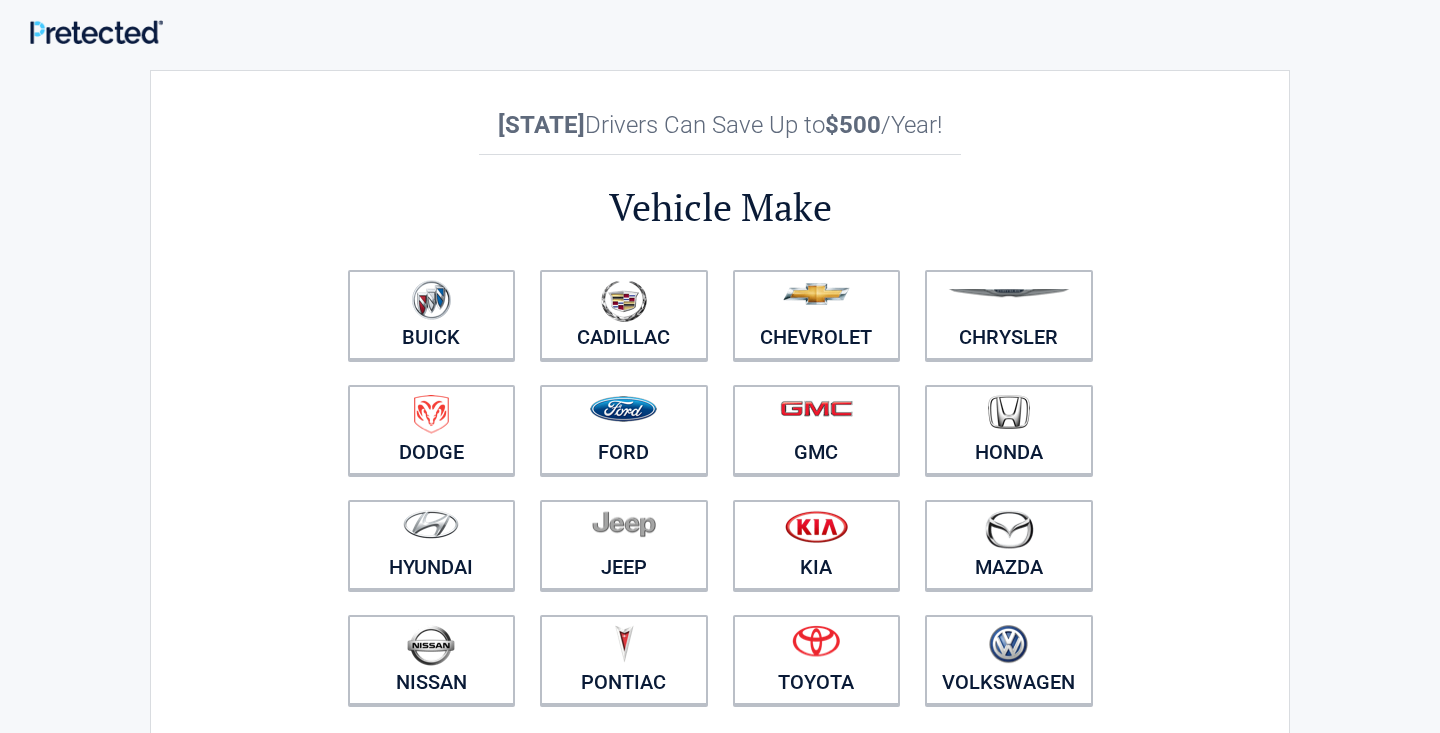 scroll, scrollTop: 0, scrollLeft: 0, axis: both 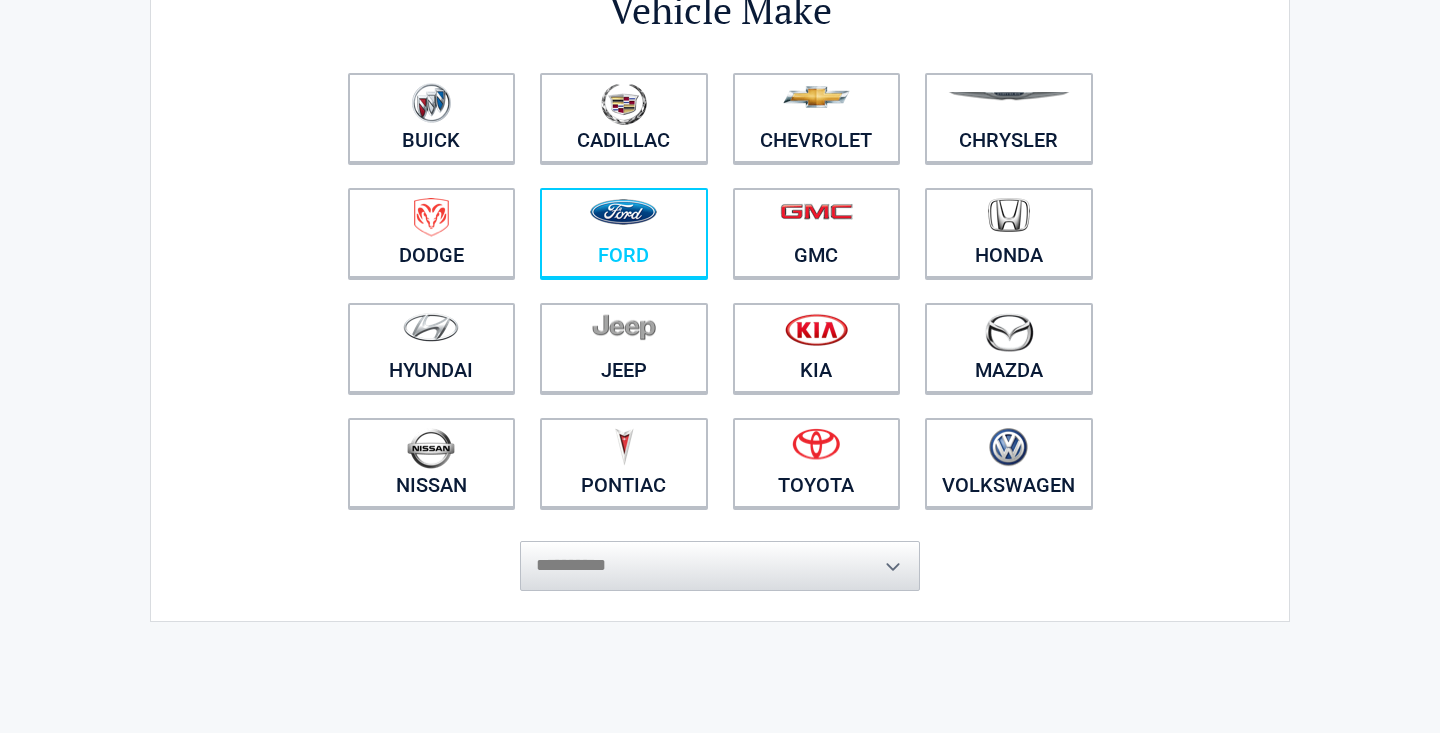 click at bounding box center (624, 220) 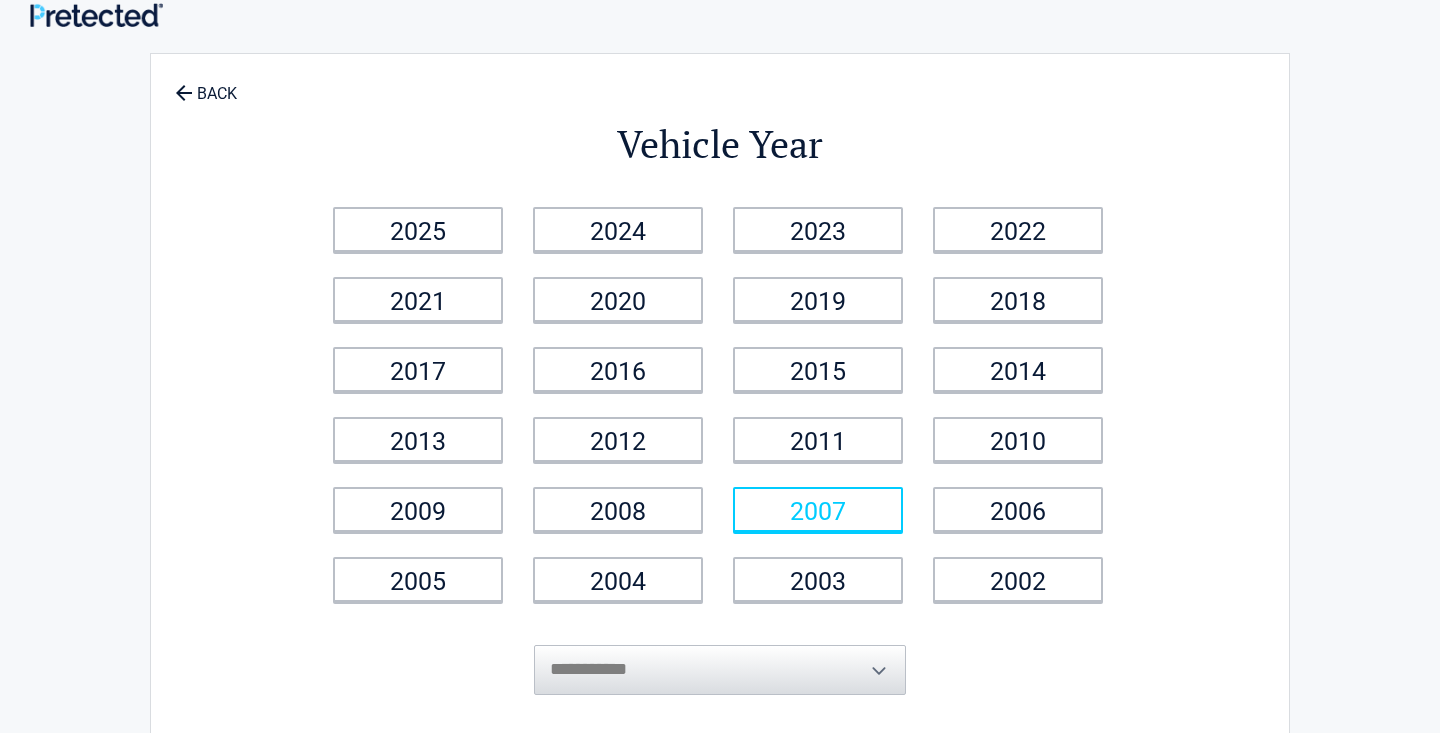scroll, scrollTop: 0, scrollLeft: 0, axis: both 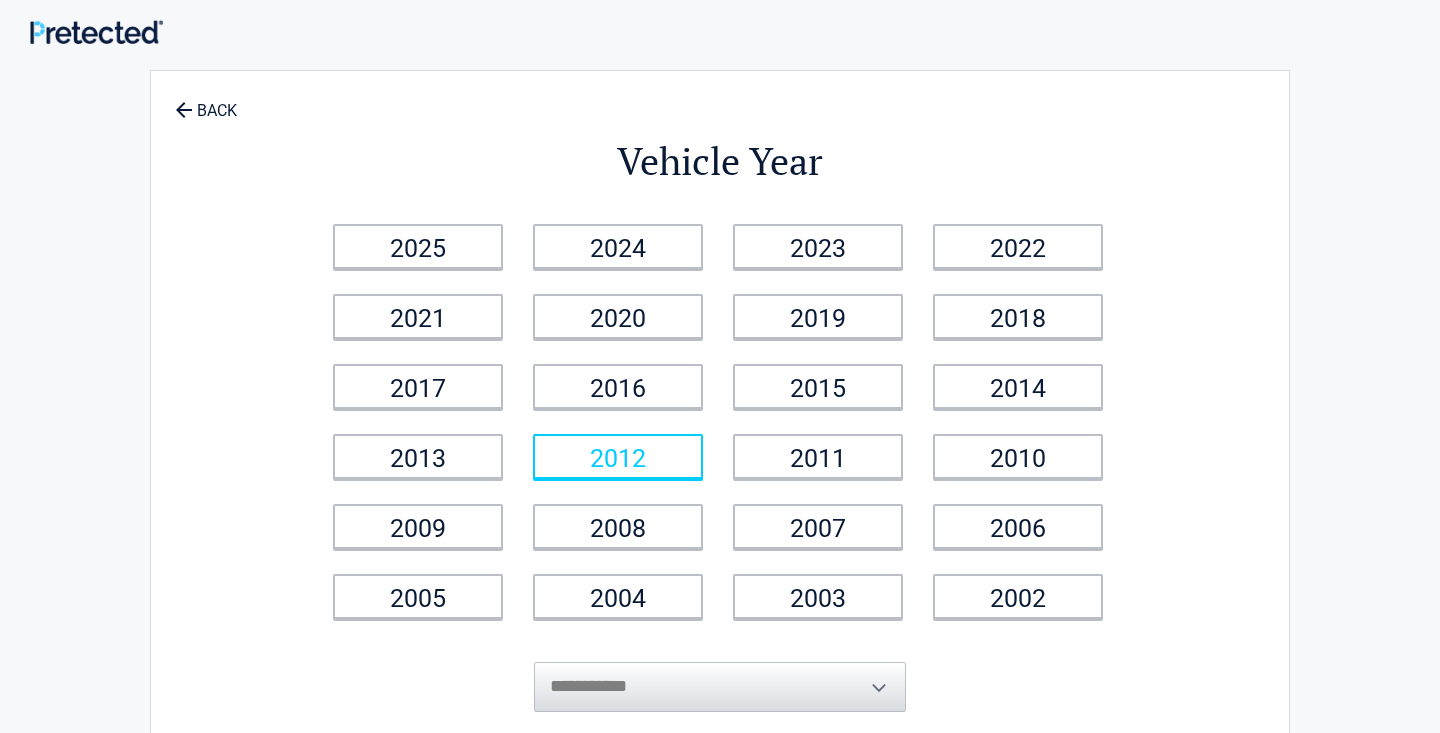 click on "2012" at bounding box center (618, 456) 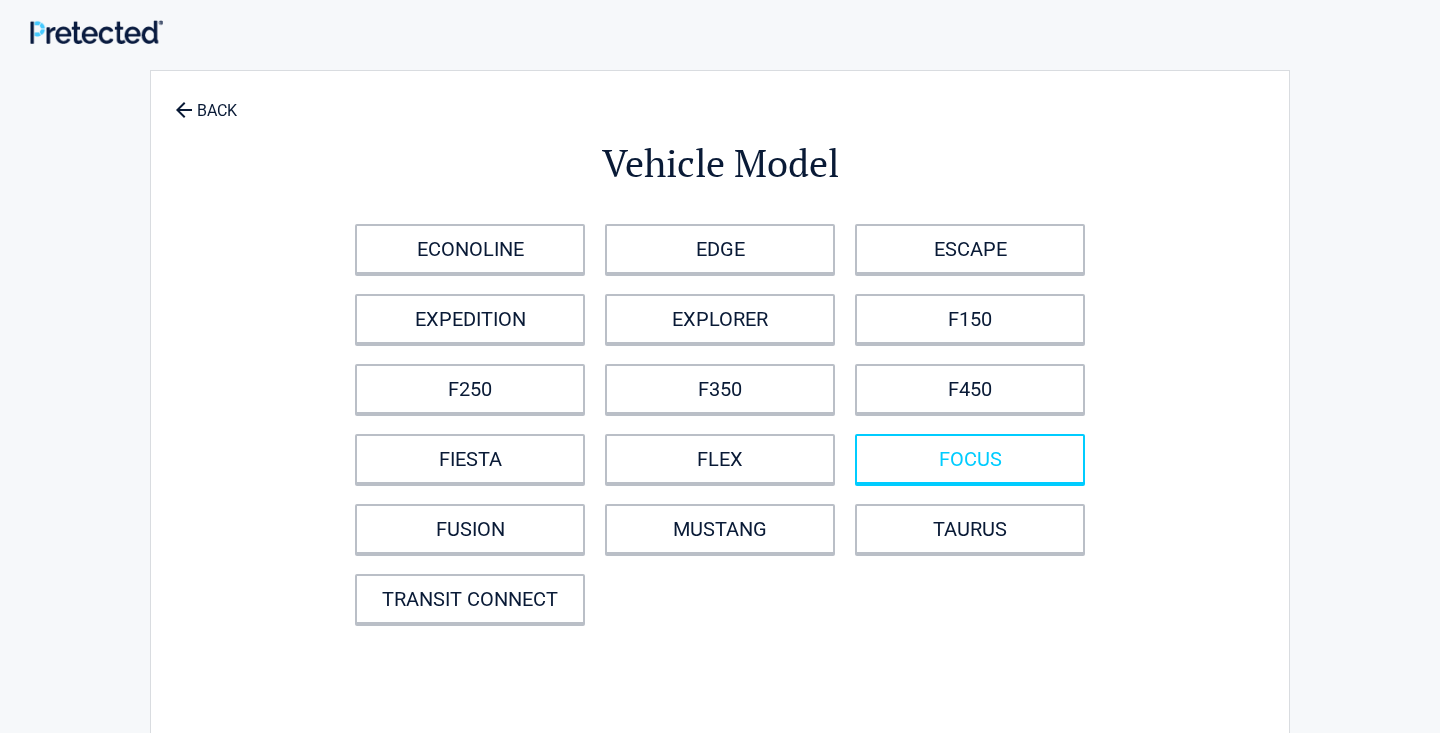 click on "FOCUS" at bounding box center (970, 459) 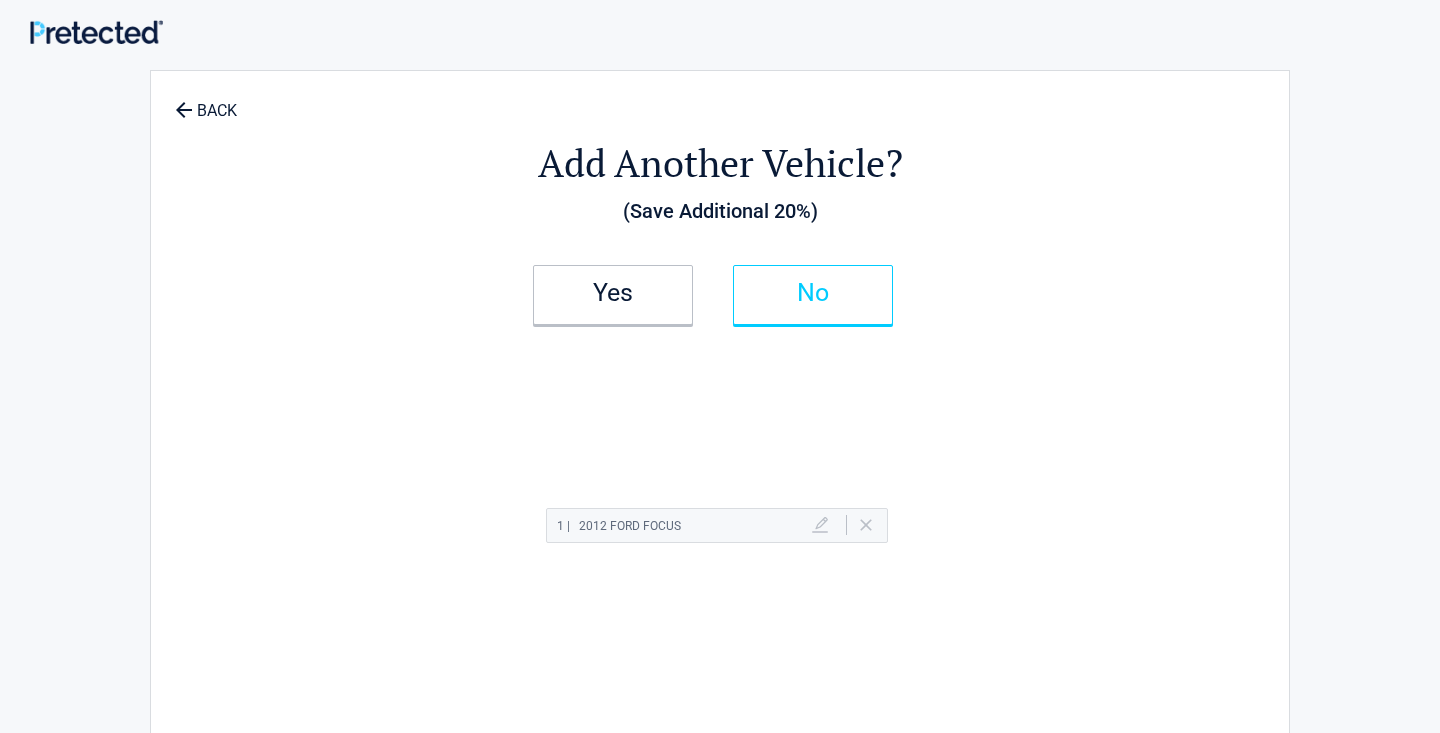 click on "No" at bounding box center [813, 295] 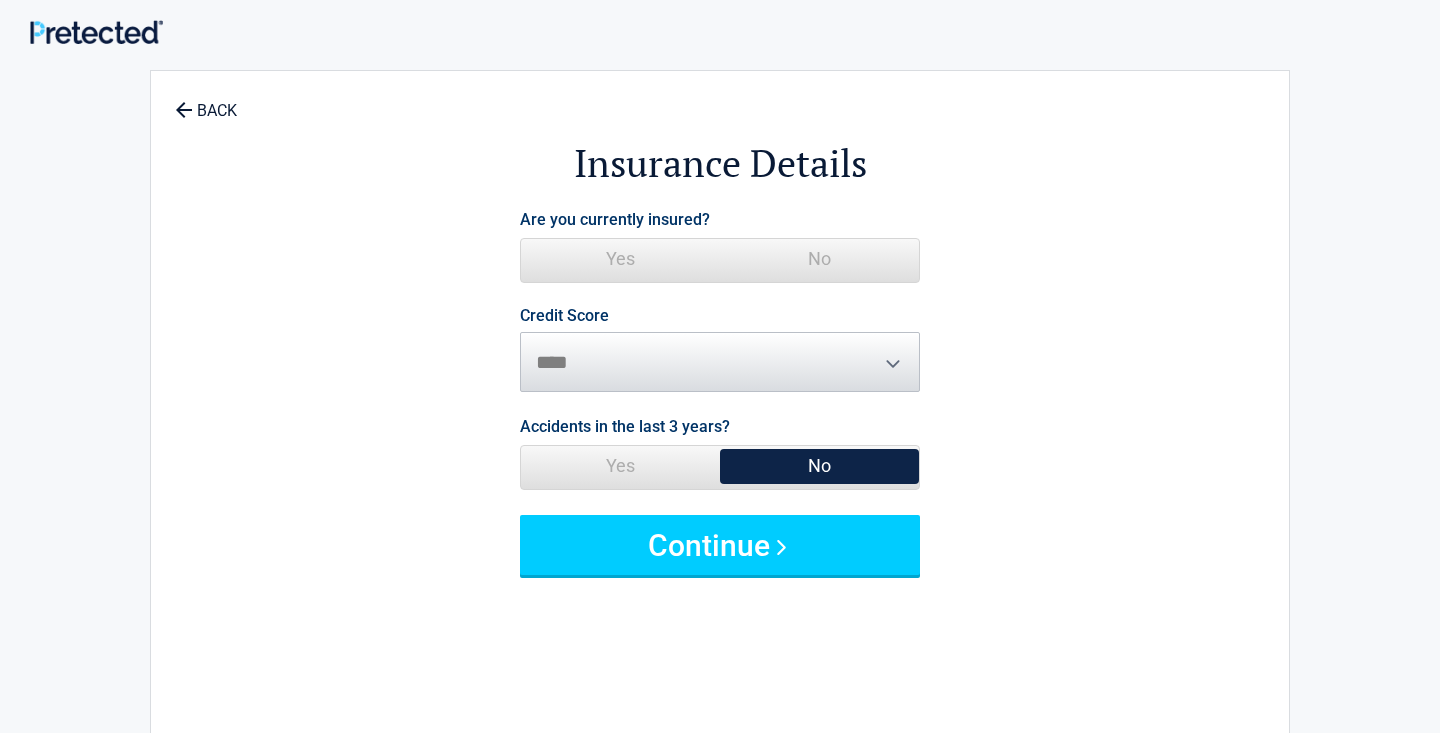 click on "No" at bounding box center [819, 259] 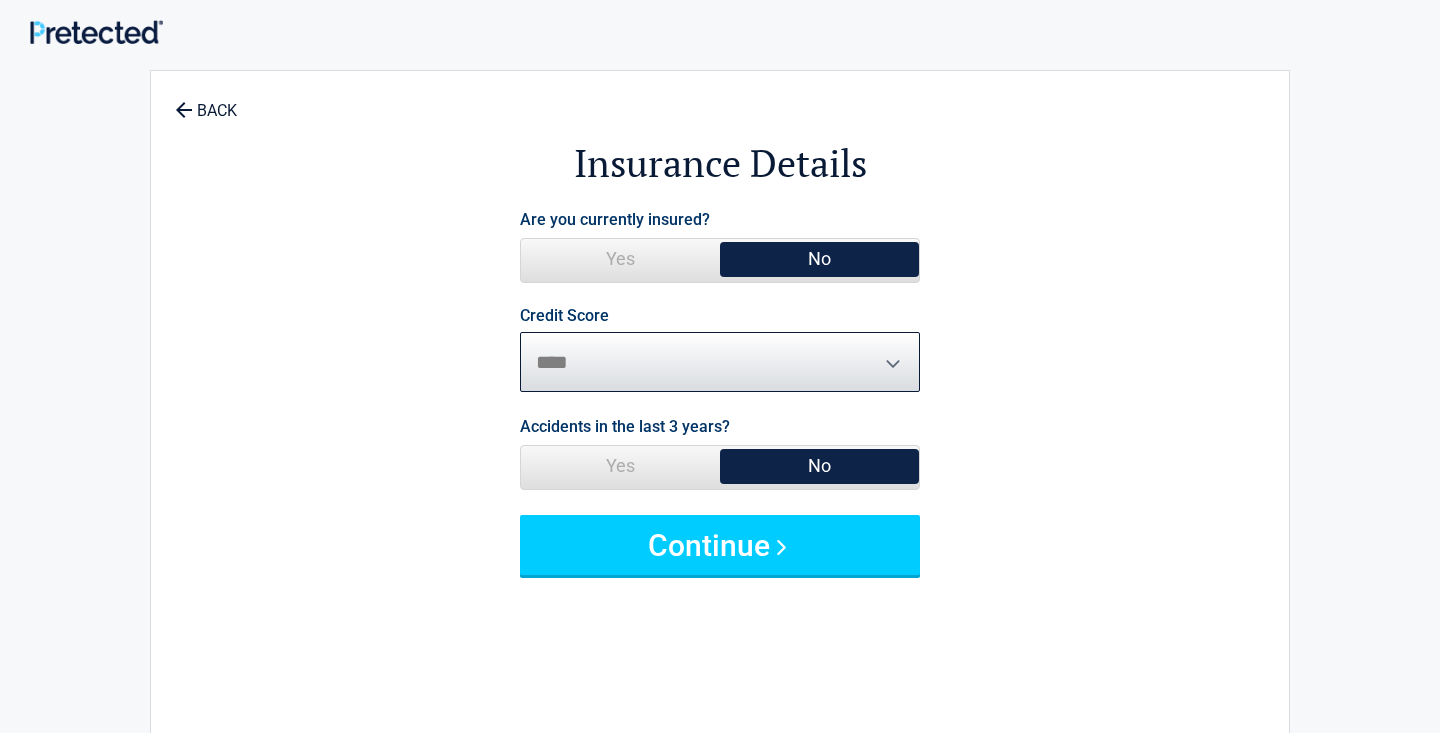 select on "*******" 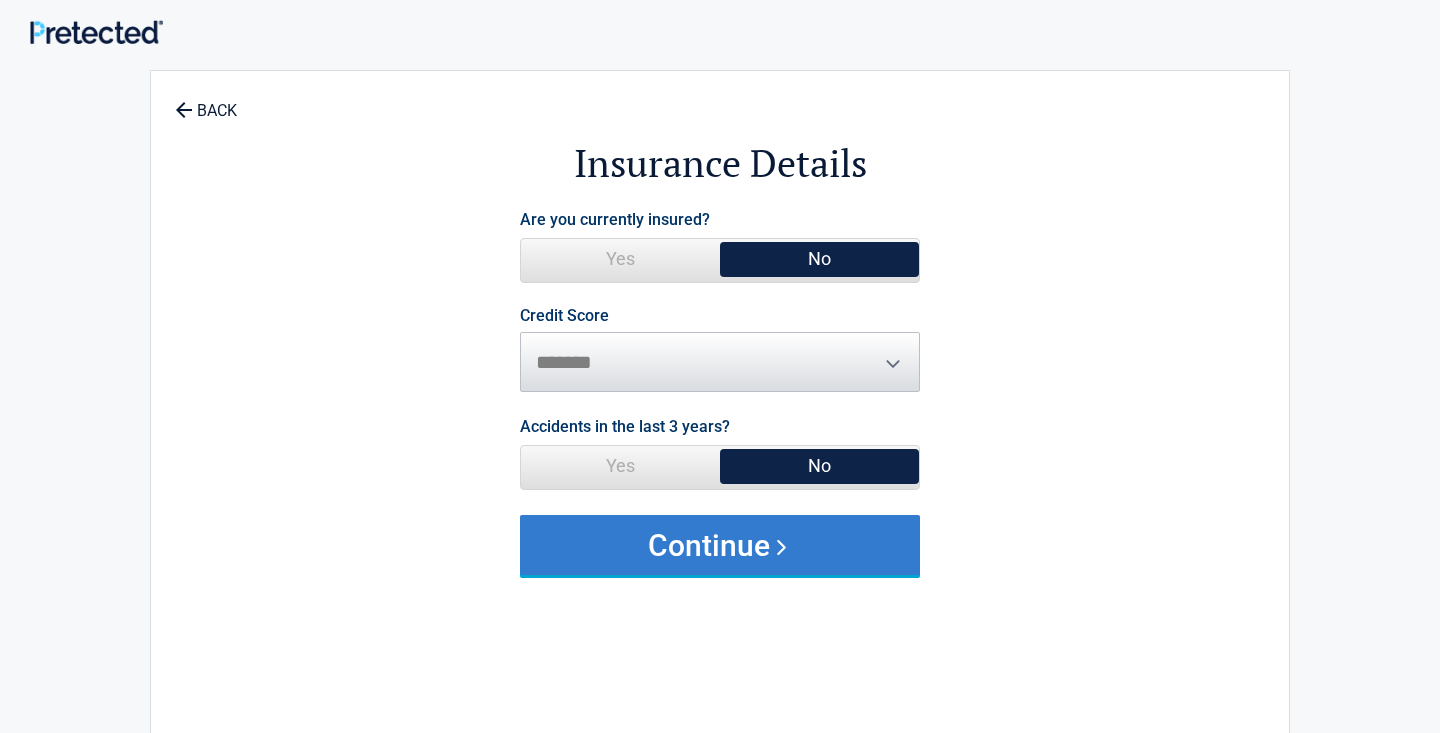 click on "Continue" at bounding box center (720, 545) 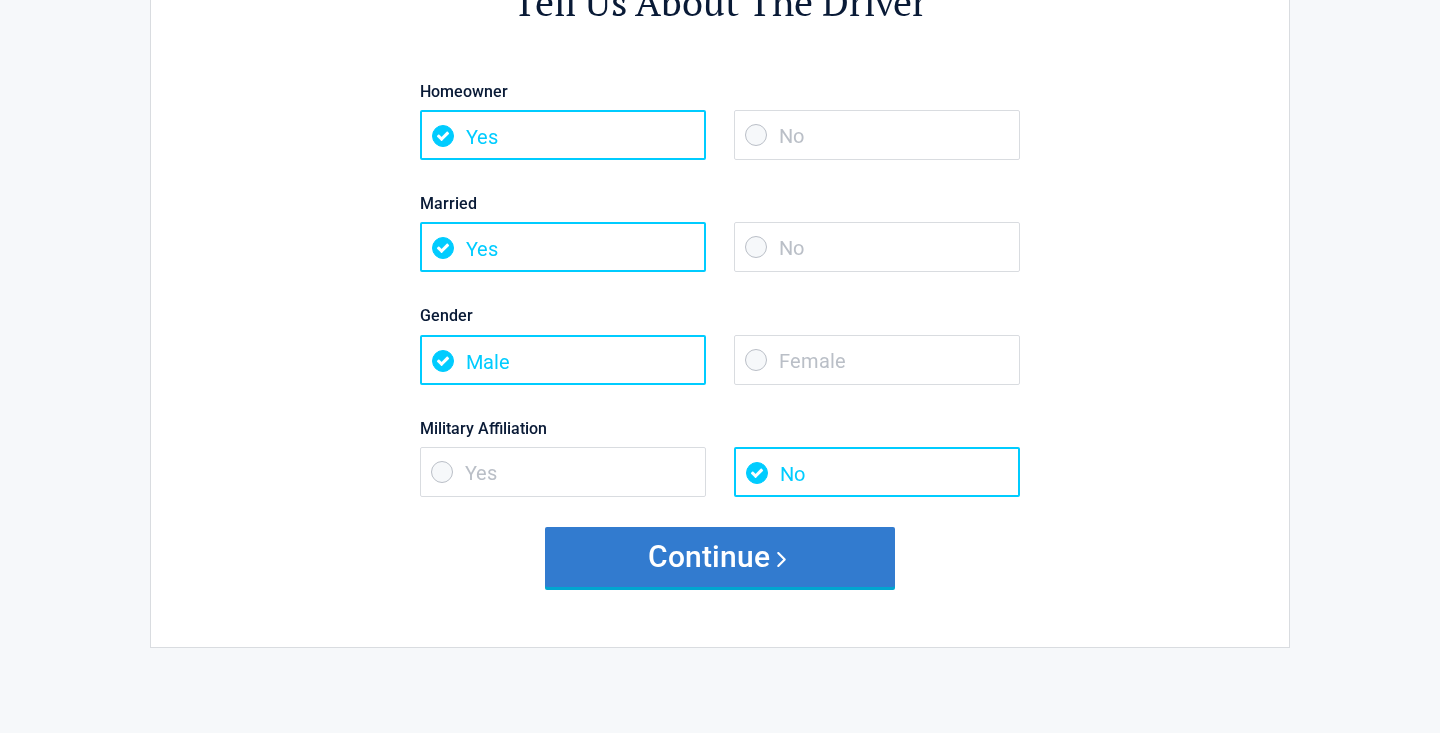 click on "Continue" at bounding box center [720, 557] 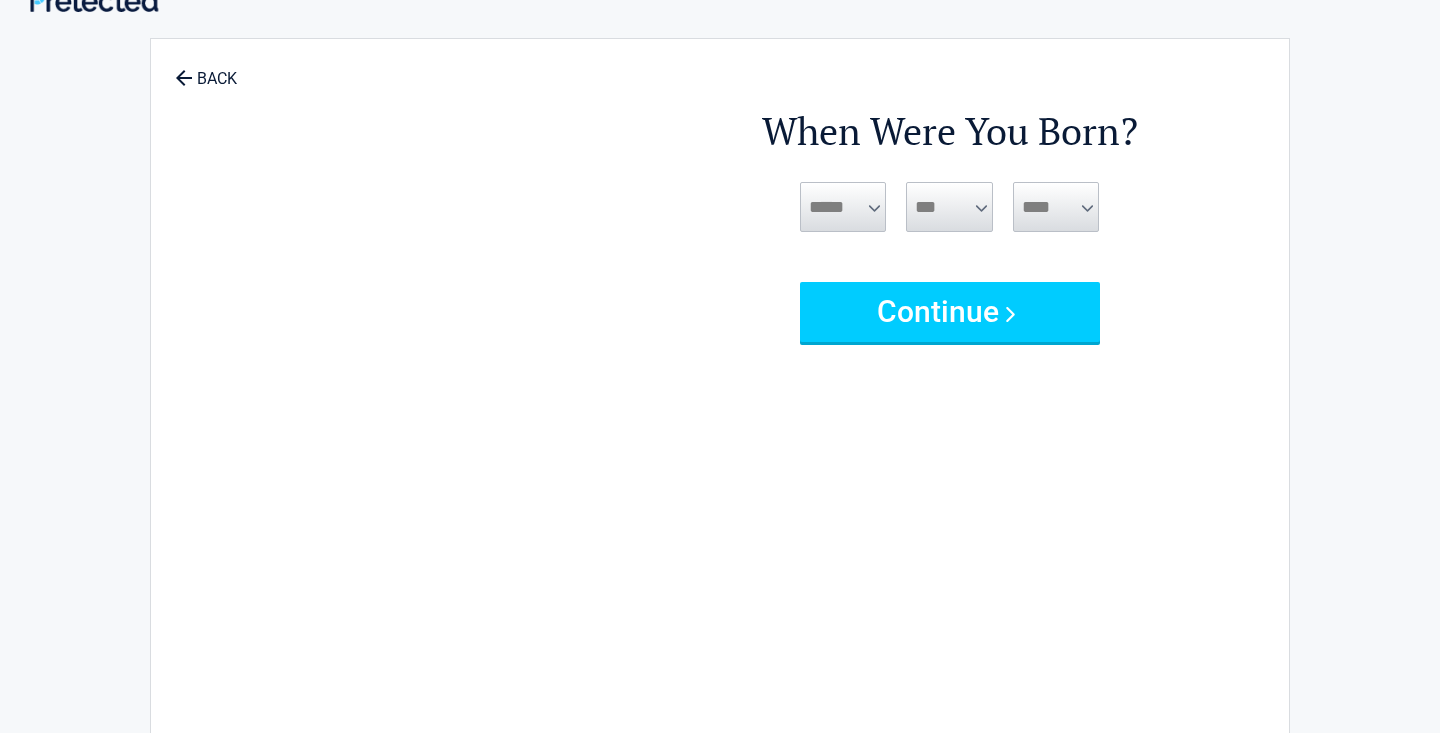 scroll, scrollTop: 0, scrollLeft: 0, axis: both 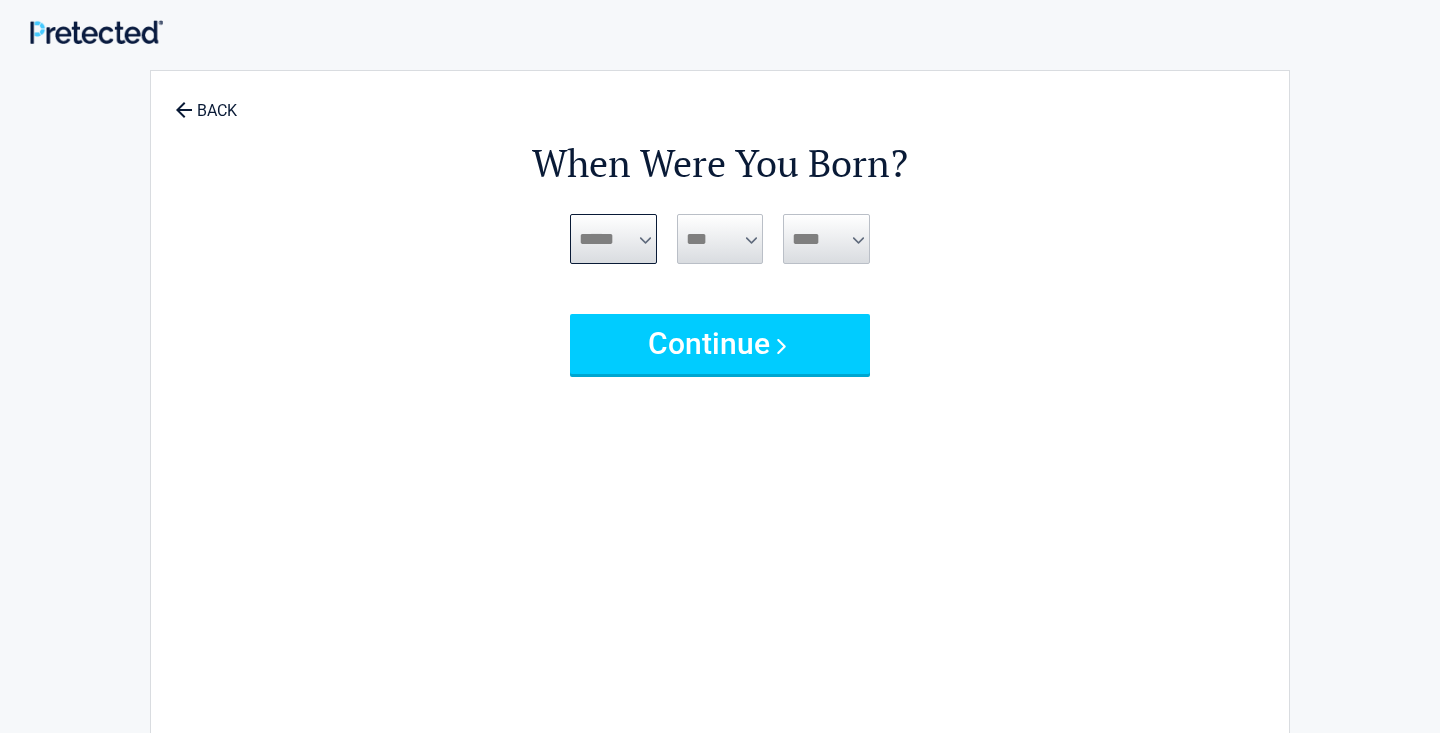 select on "*" 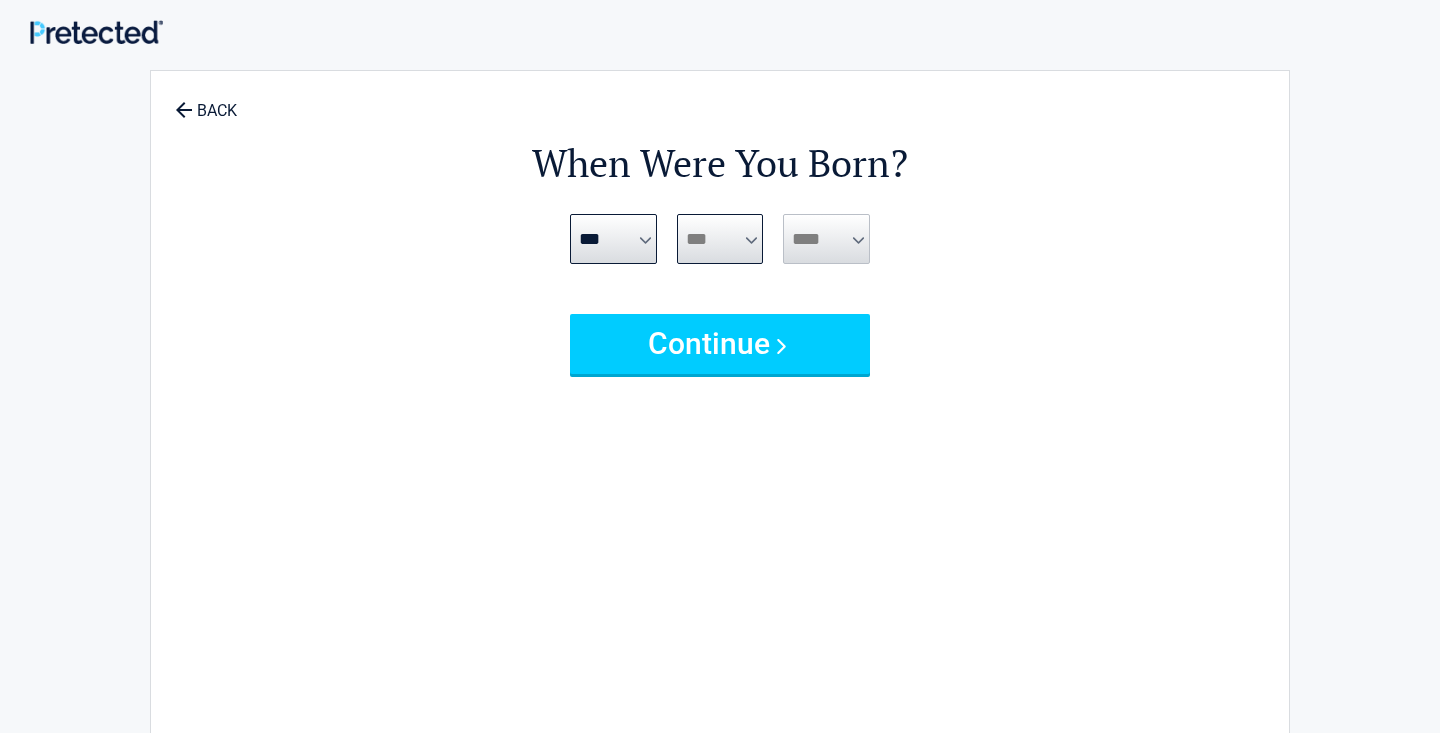 select on "**" 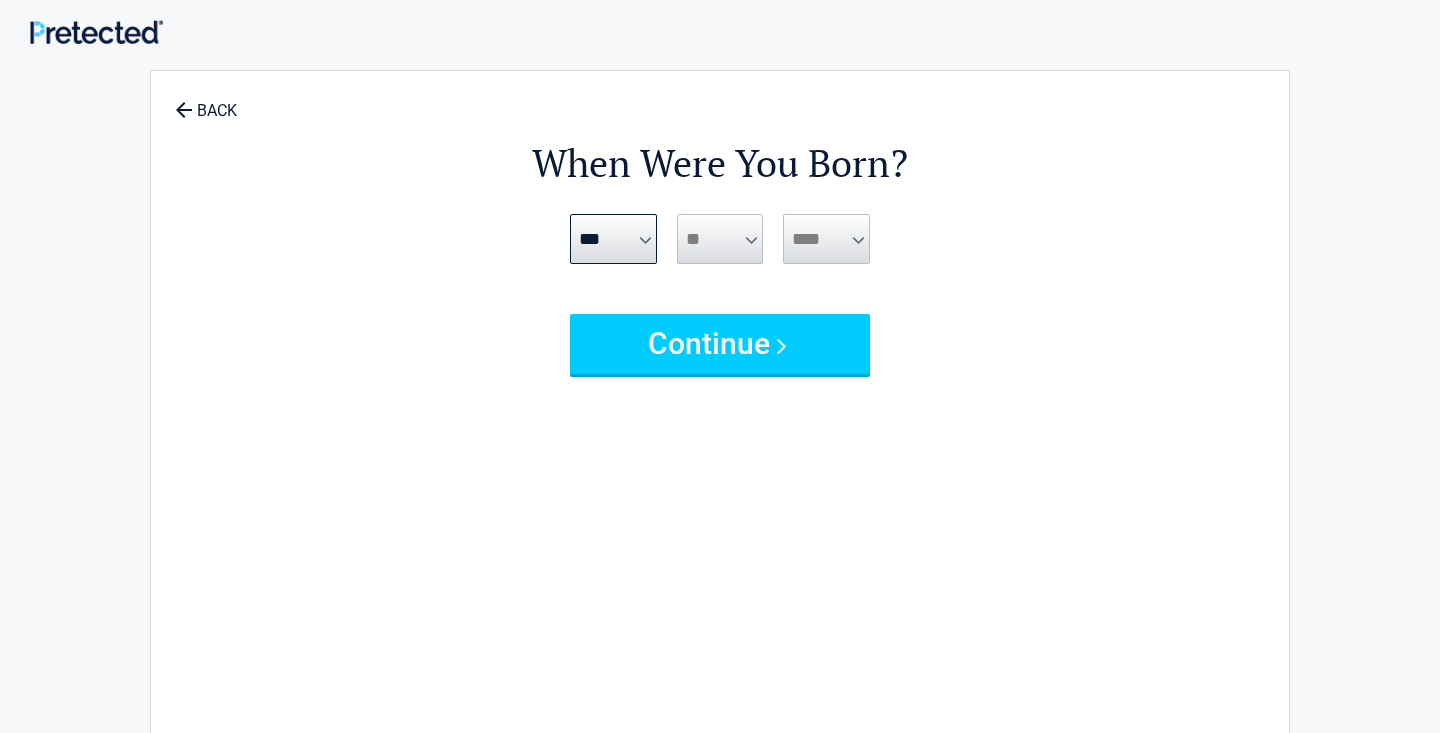 click on "****
****
****
****
****
****
****
****
****
****
****
****
****
****
****
****
****
****
****
****
****
****
****
****
****
****
****
****
****
****
****
****
****
****
****
****
****
****
****
****
****
****
****
****
****
****
****
****
****
****
****
****
****
****
****
****
****
****
****
****
****
****
****" at bounding box center (826, 264) 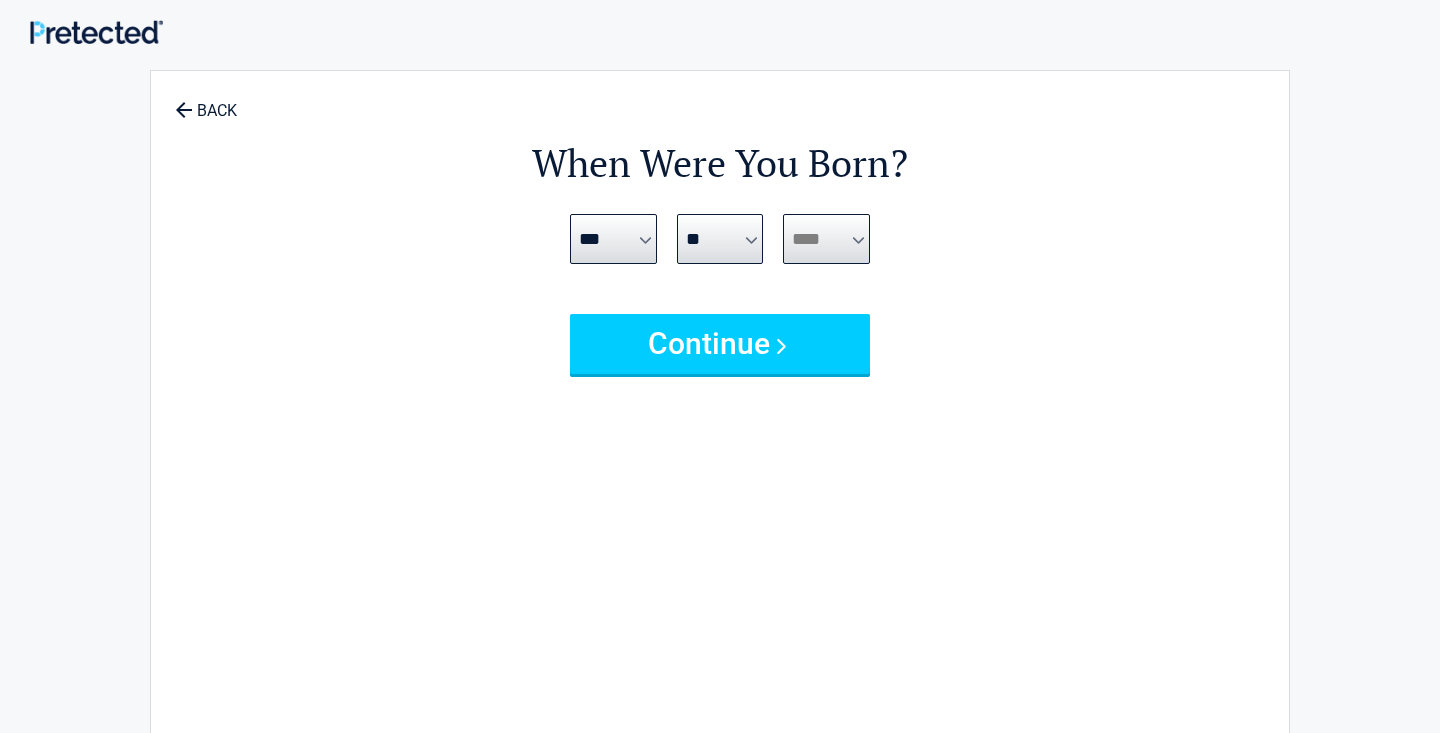 select on "****" 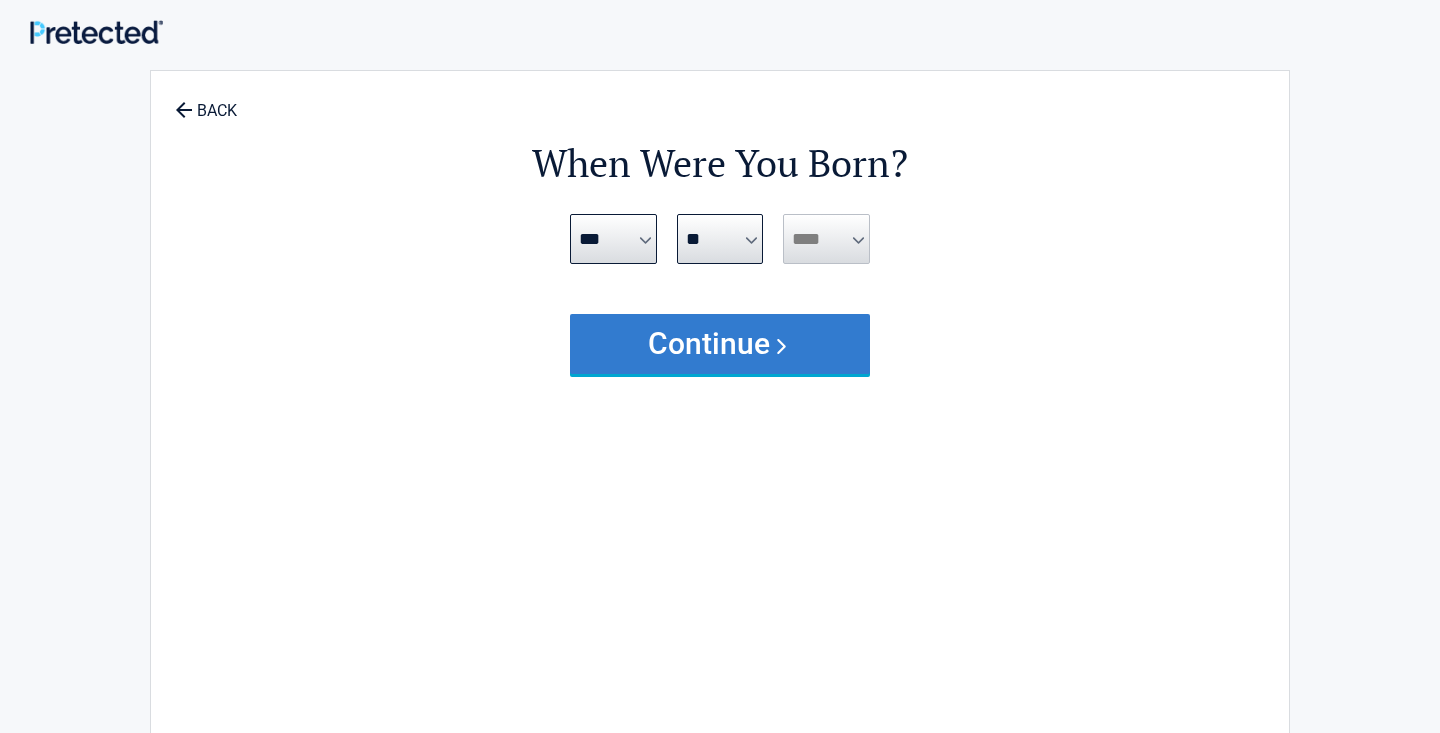 click on "Continue" at bounding box center [720, 344] 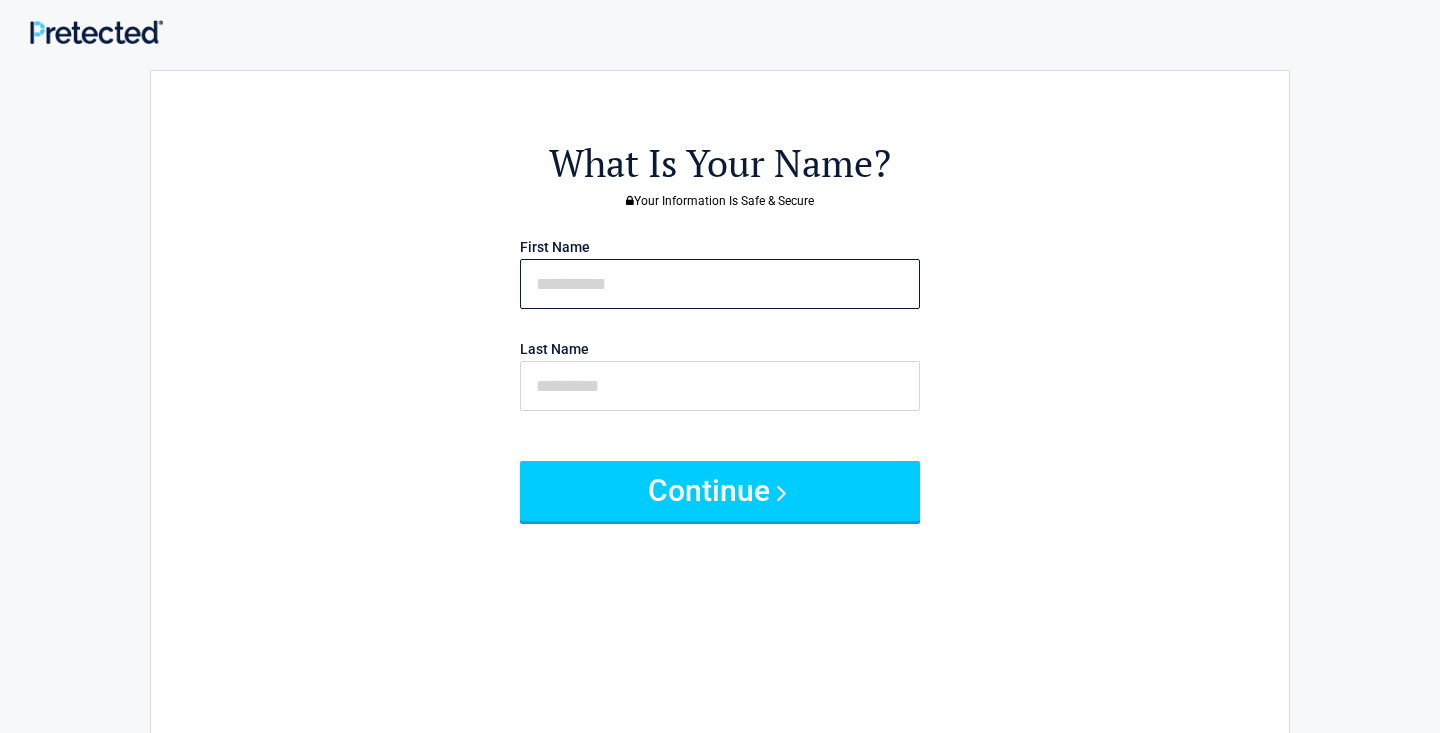 click at bounding box center (720, 284) 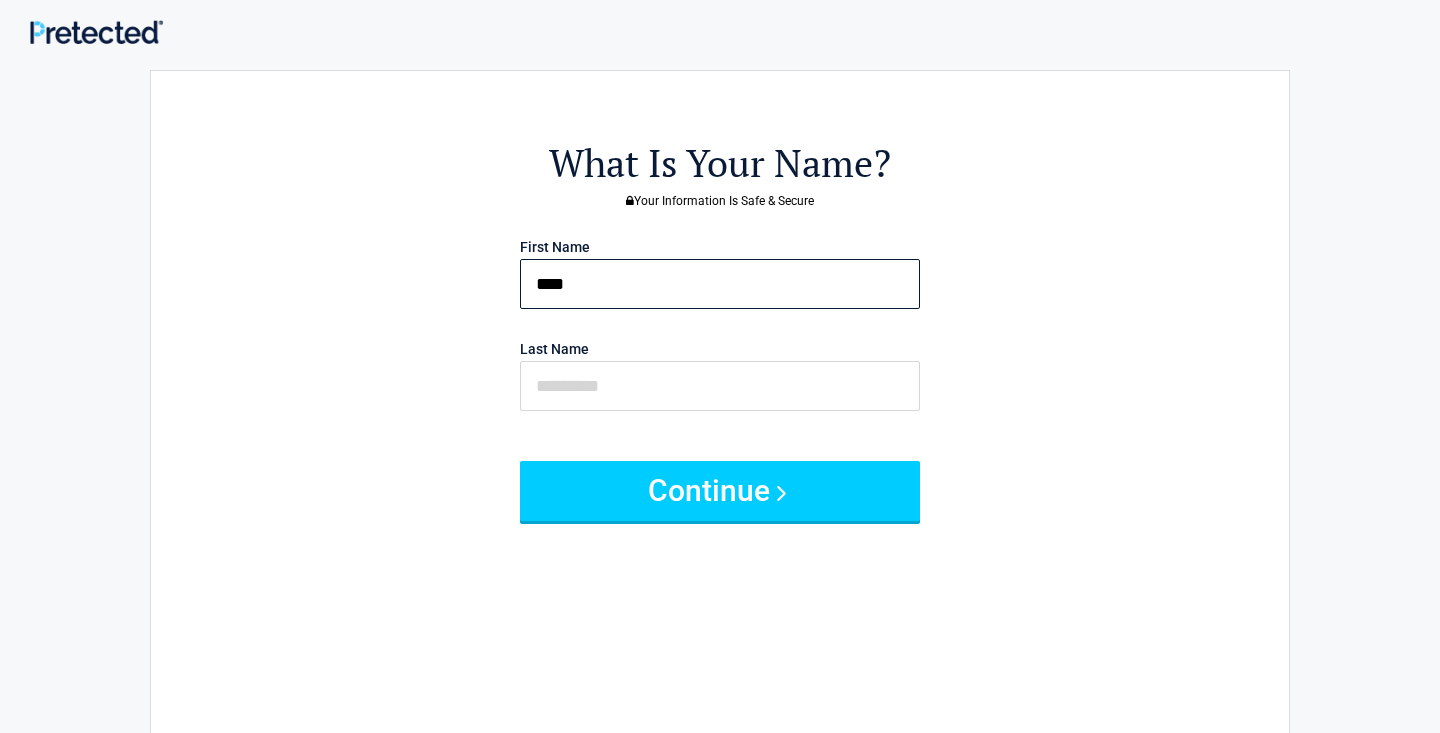 type on "****" 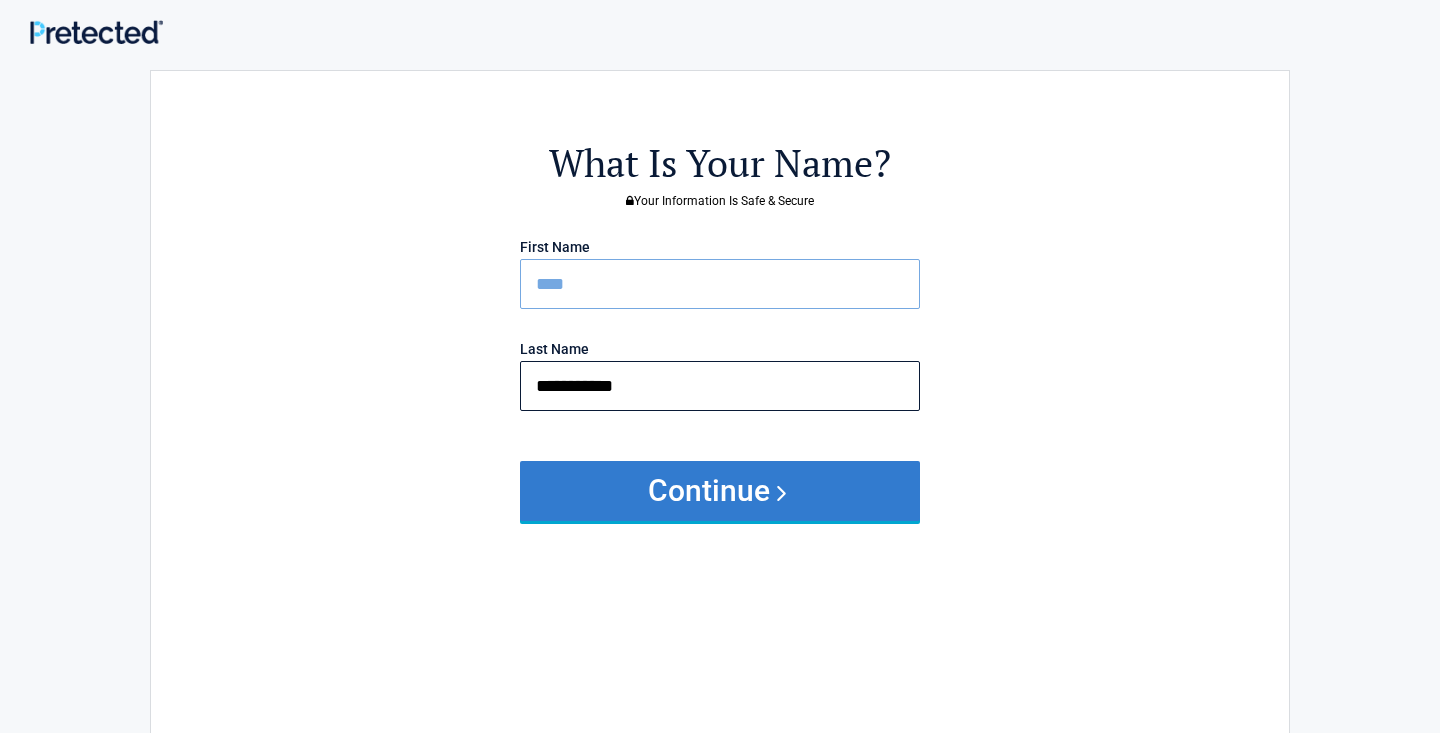 type on "**********" 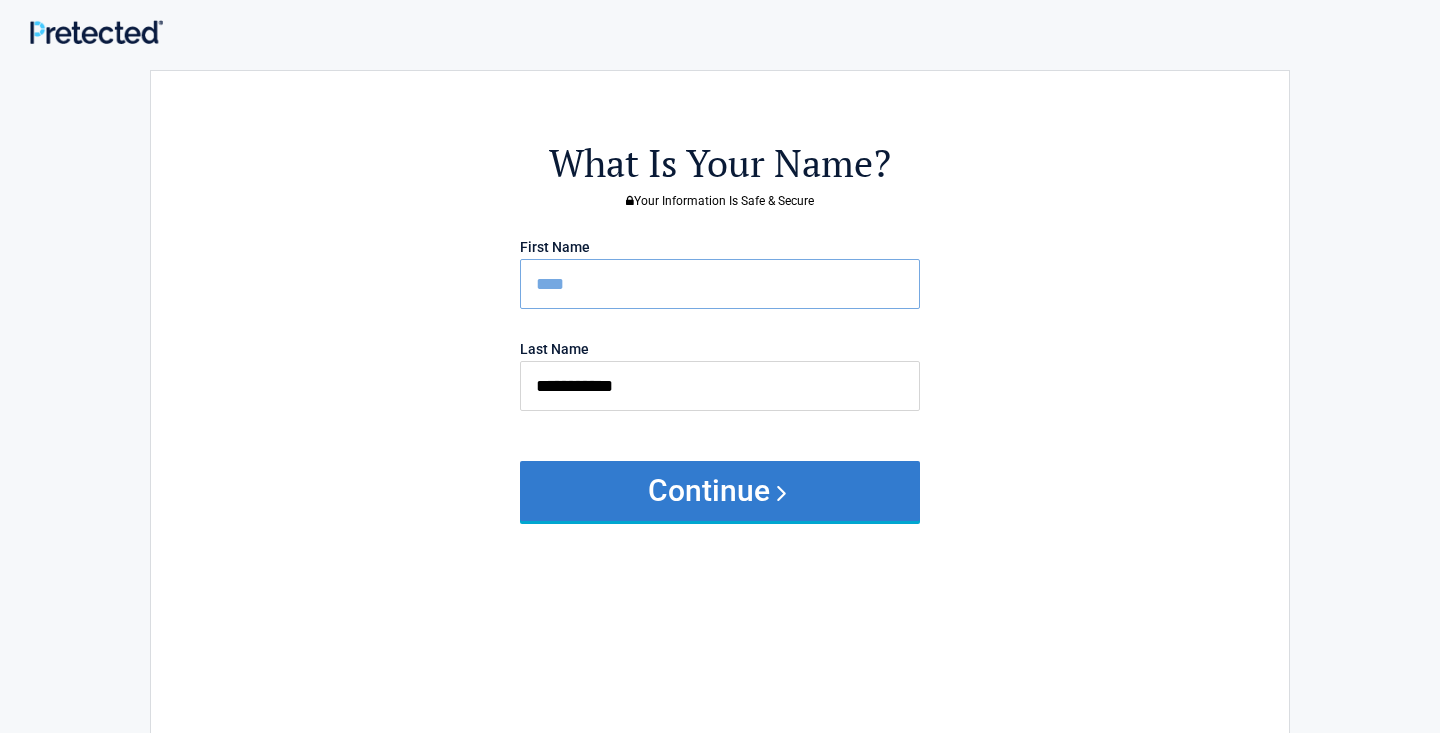 click on "Continue" at bounding box center (720, 491) 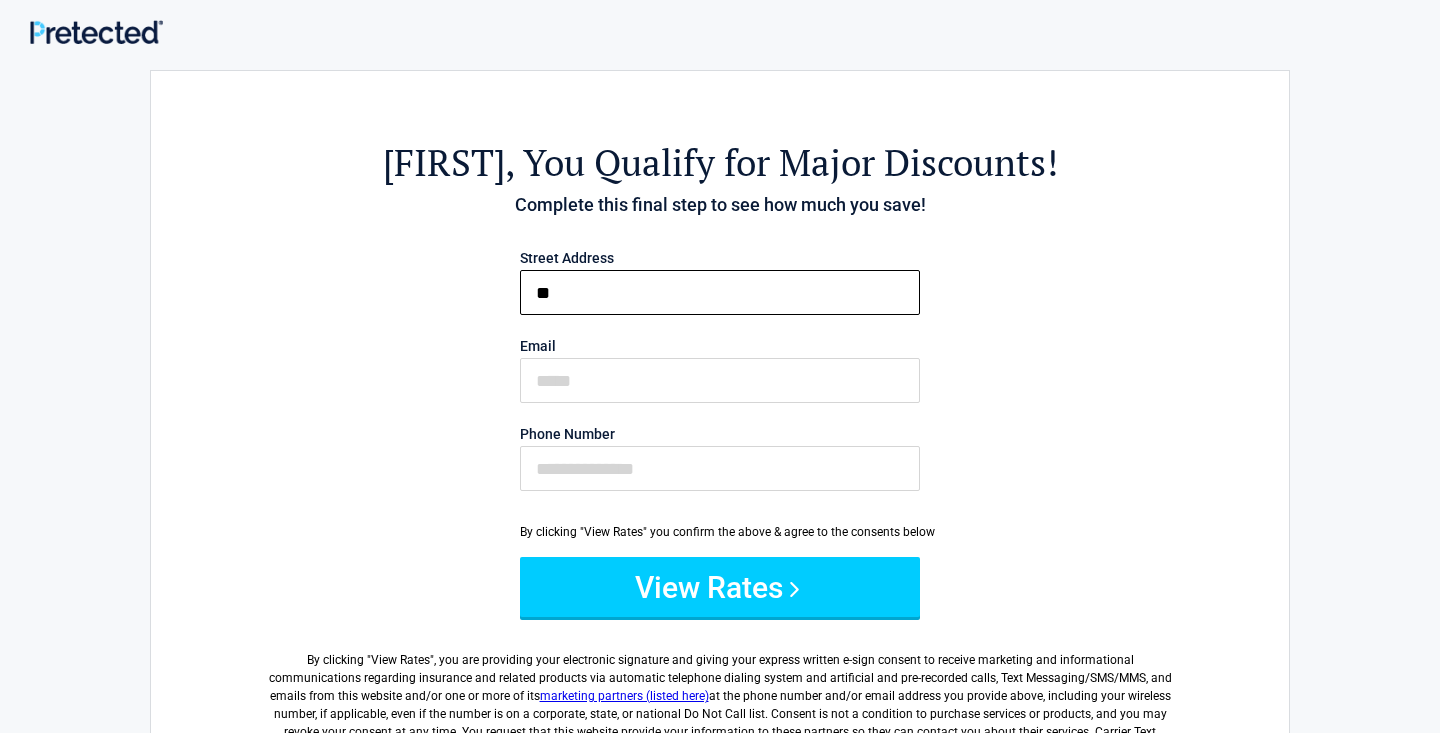 type on "*" 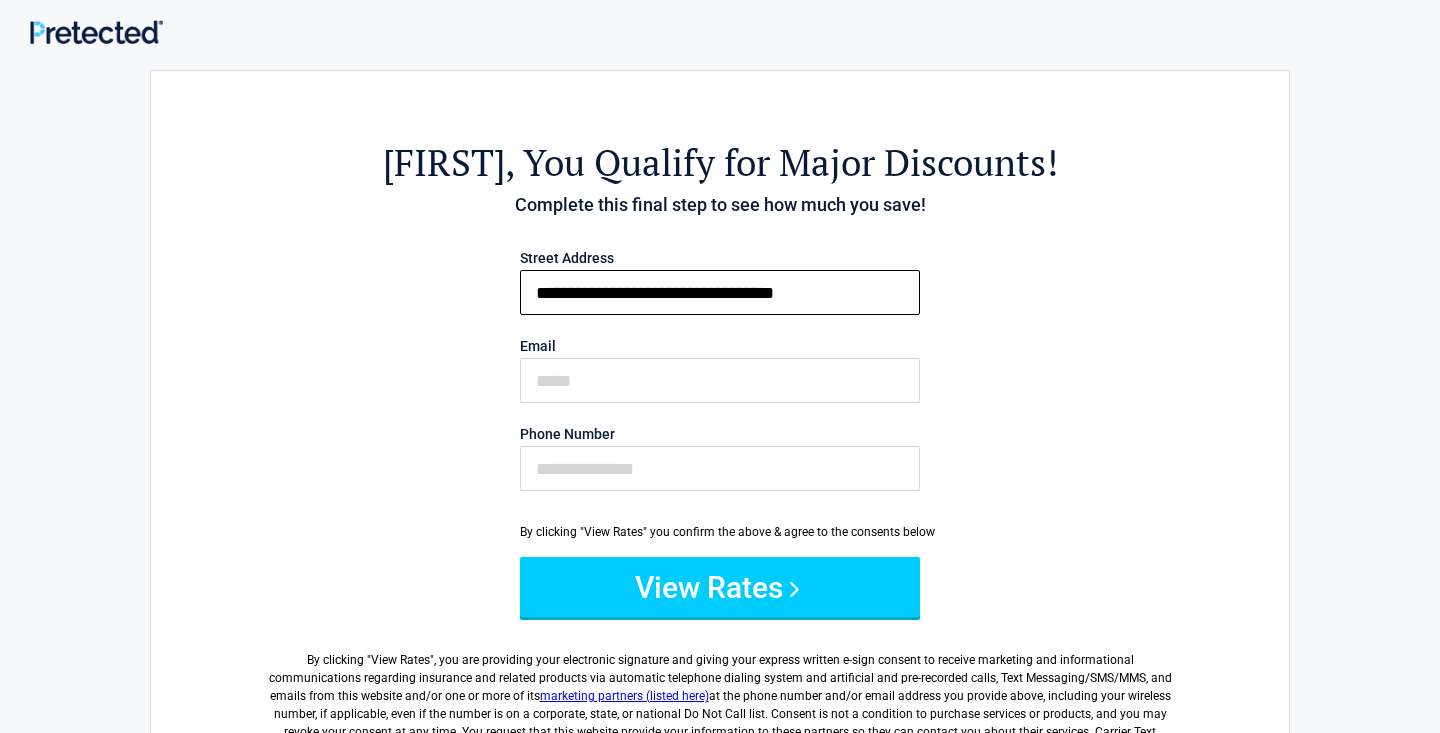 type on "**********" 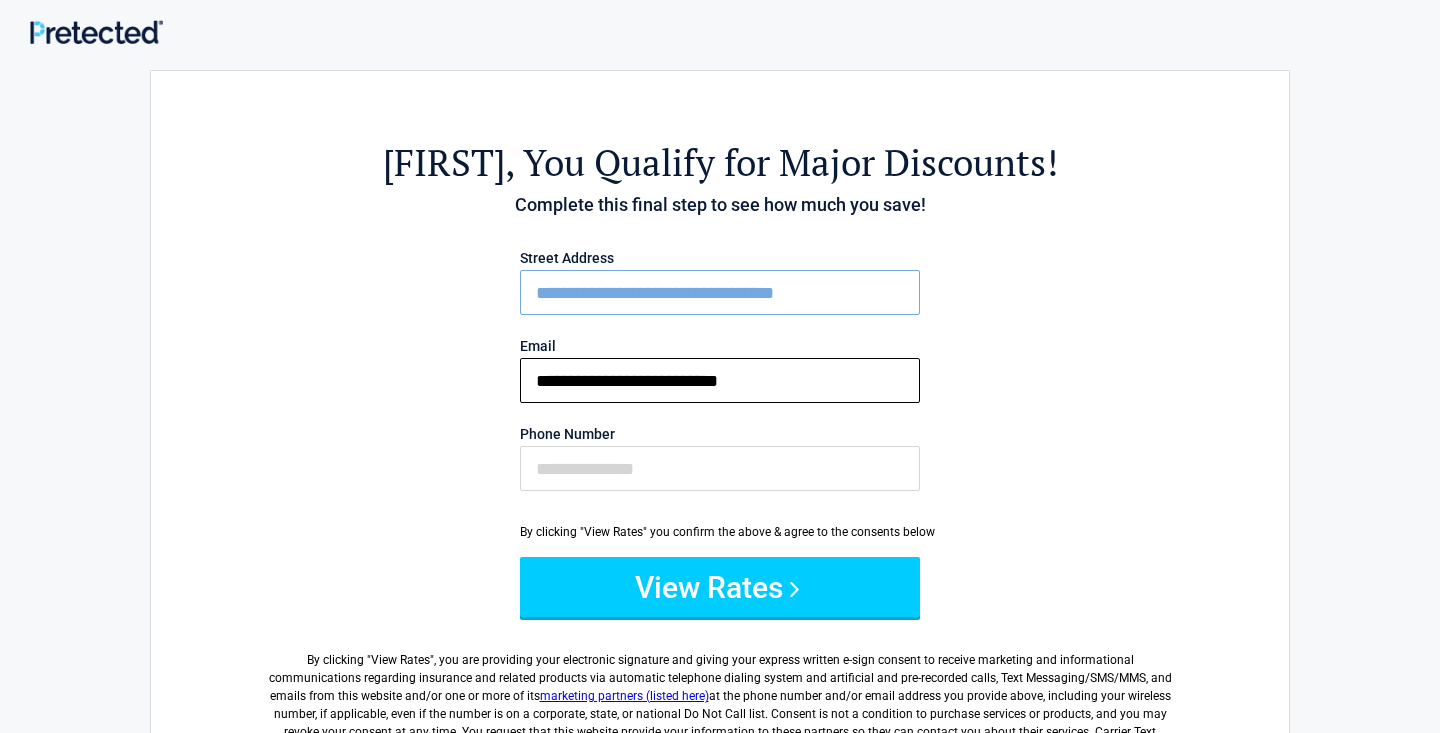 type on "**********" 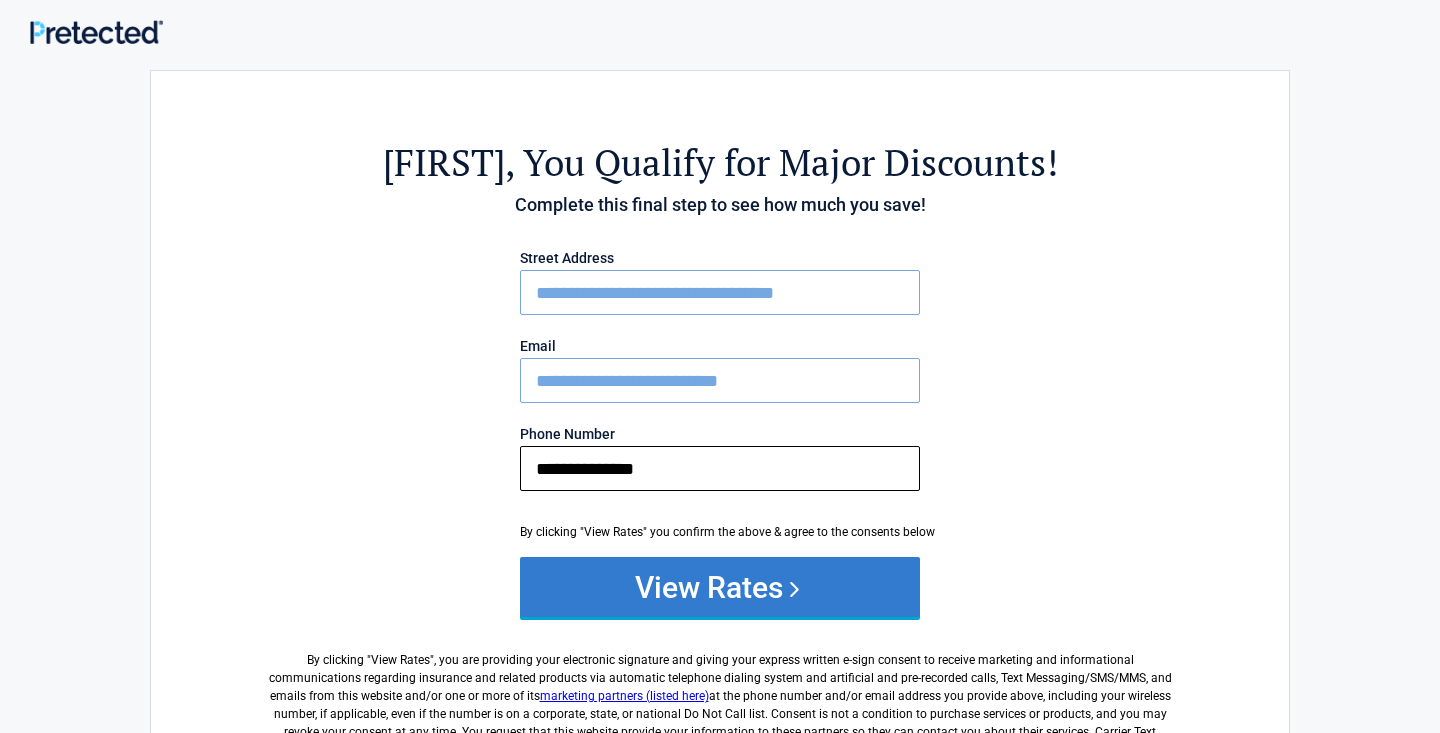 type on "**********" 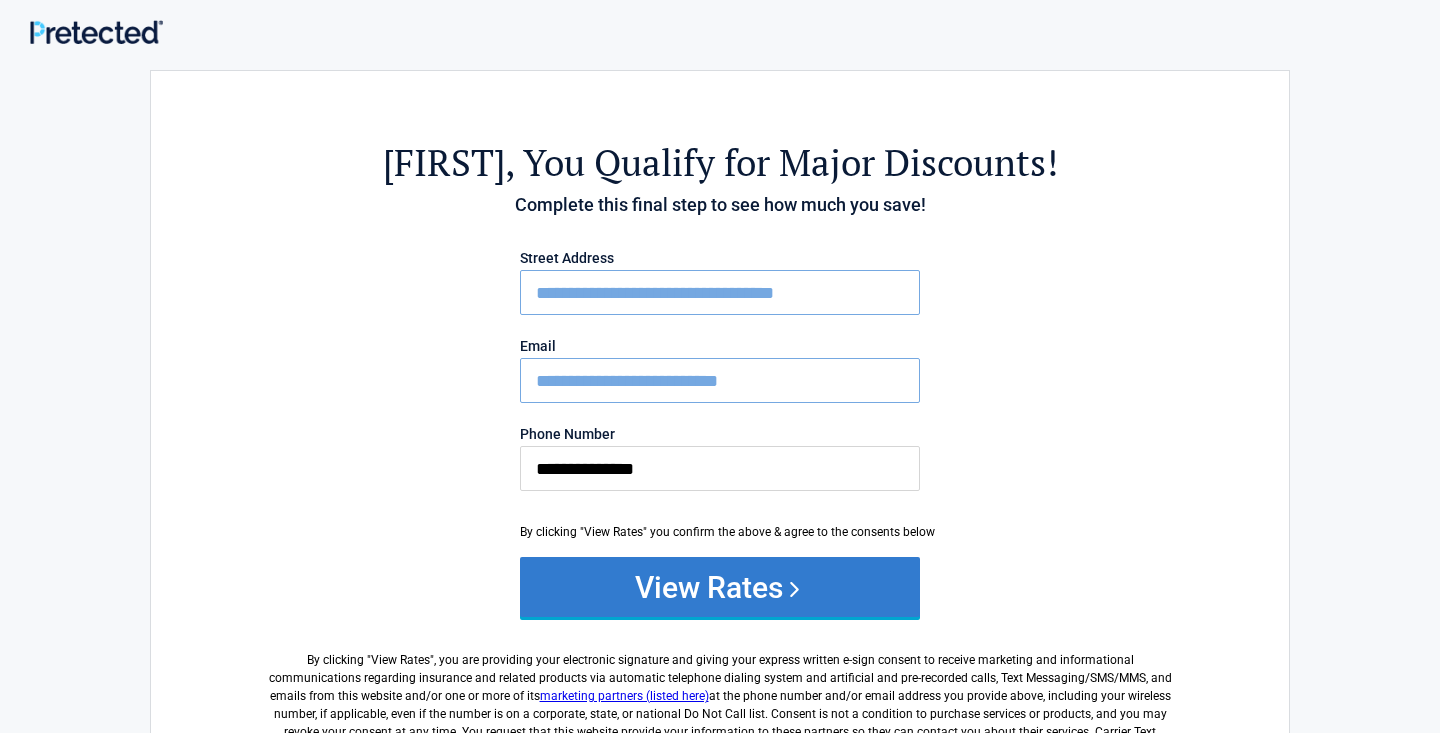 click on "View Rates" at bounding box center [720, 587] 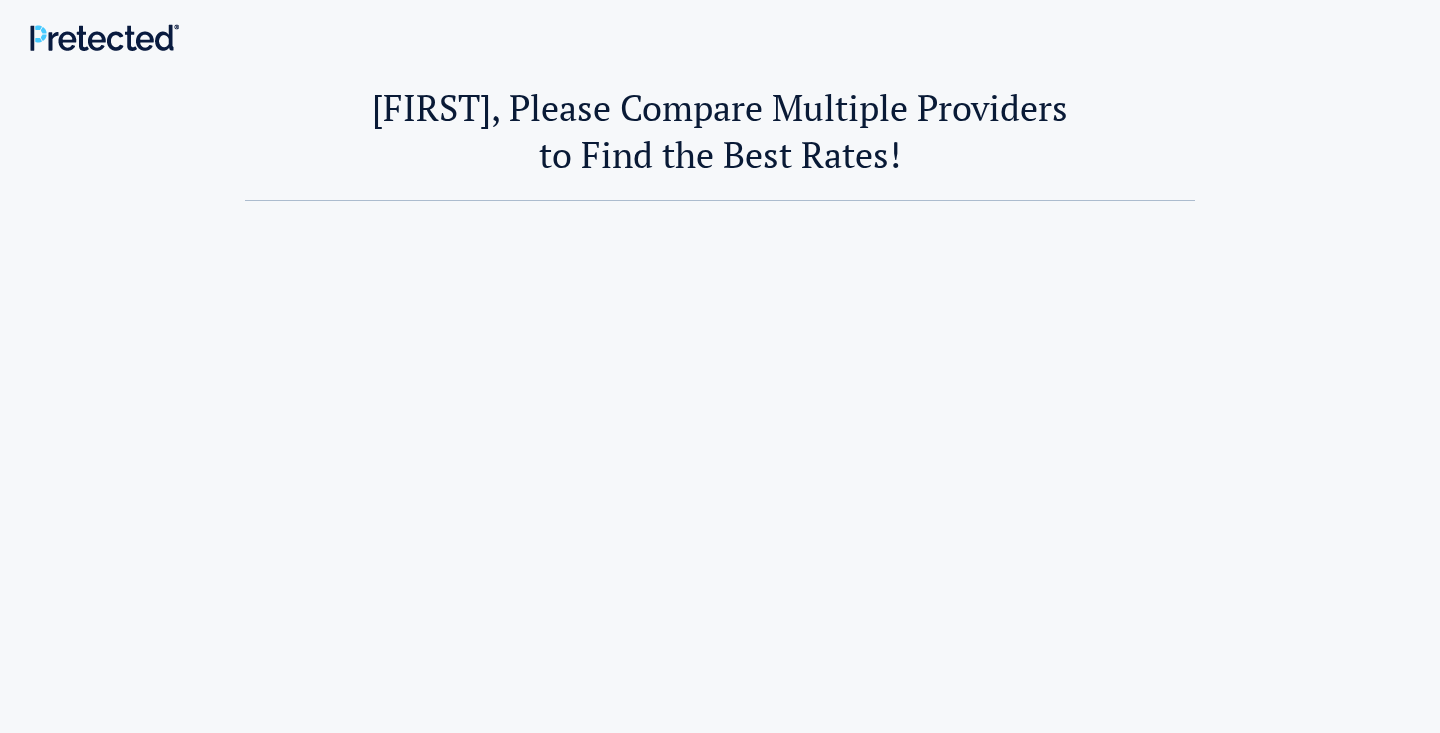 scroll, scrollTop: 0, scrollLeft: 0, axis: both 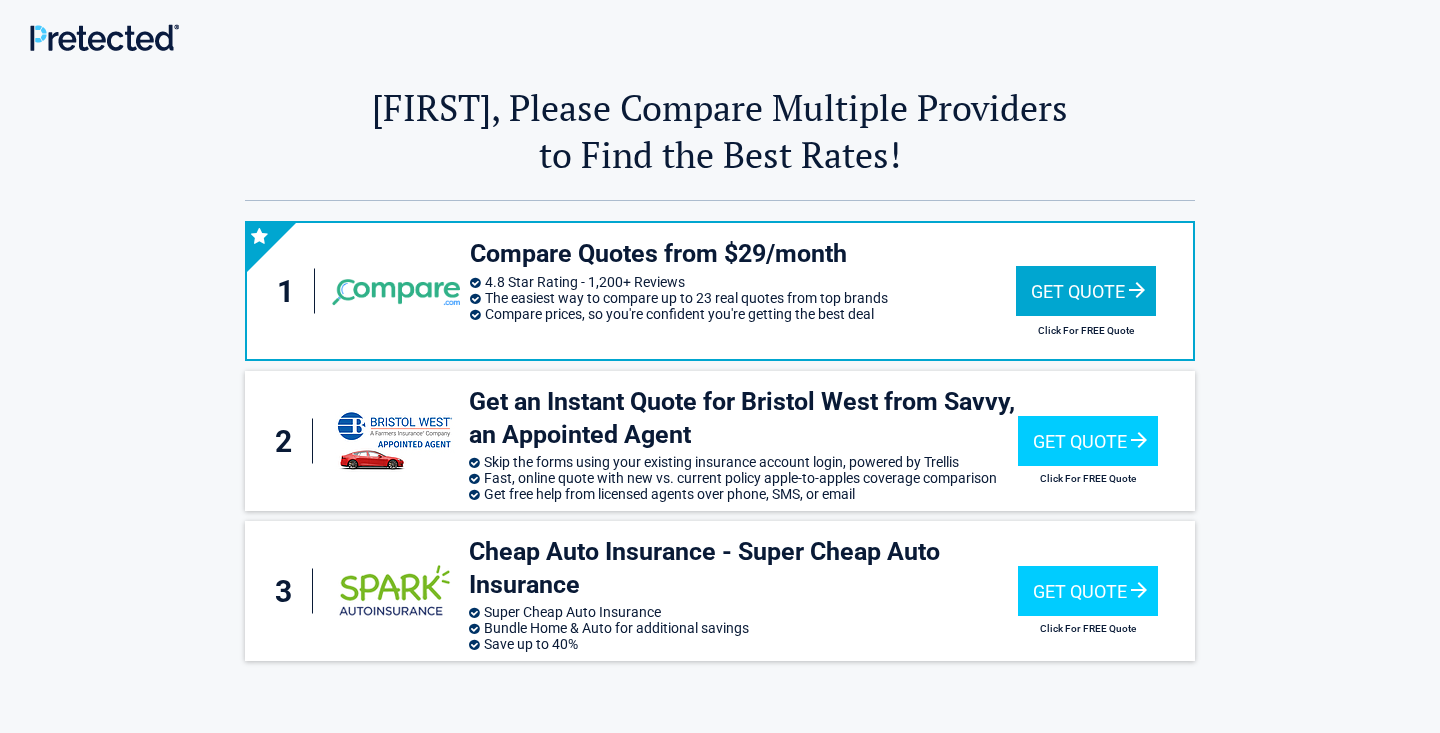 click on "Get Quote" at bounding box center (1086, 291) 